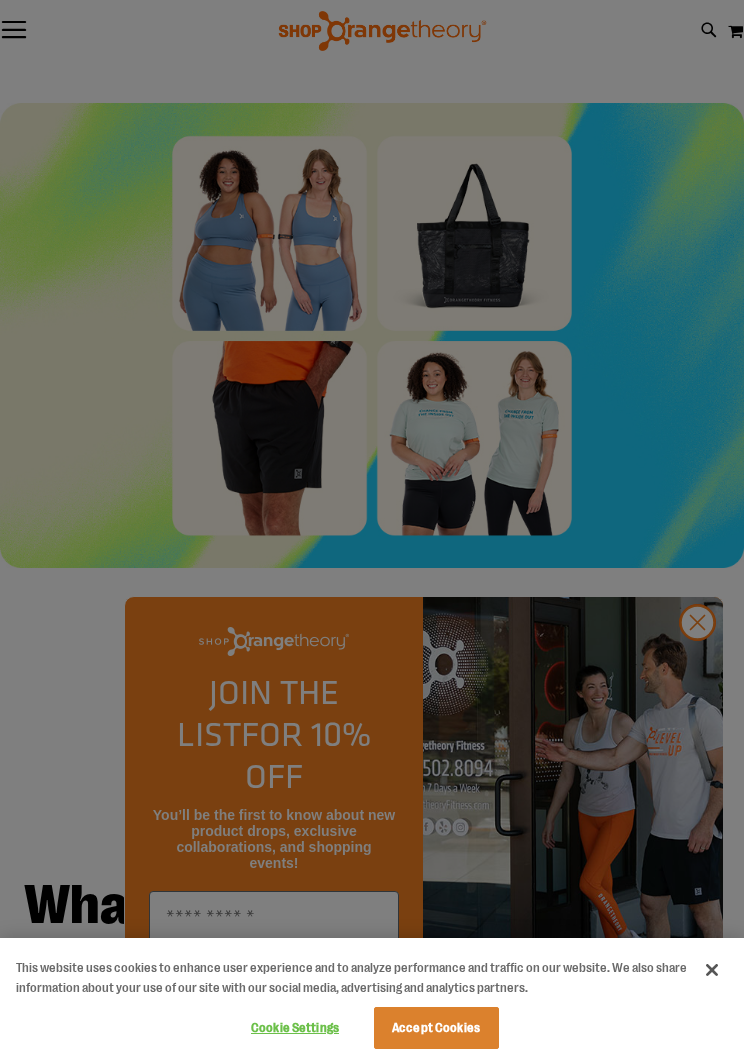 scroll, scrollTop: 2182, scrollLeft: 0, axis: vertical 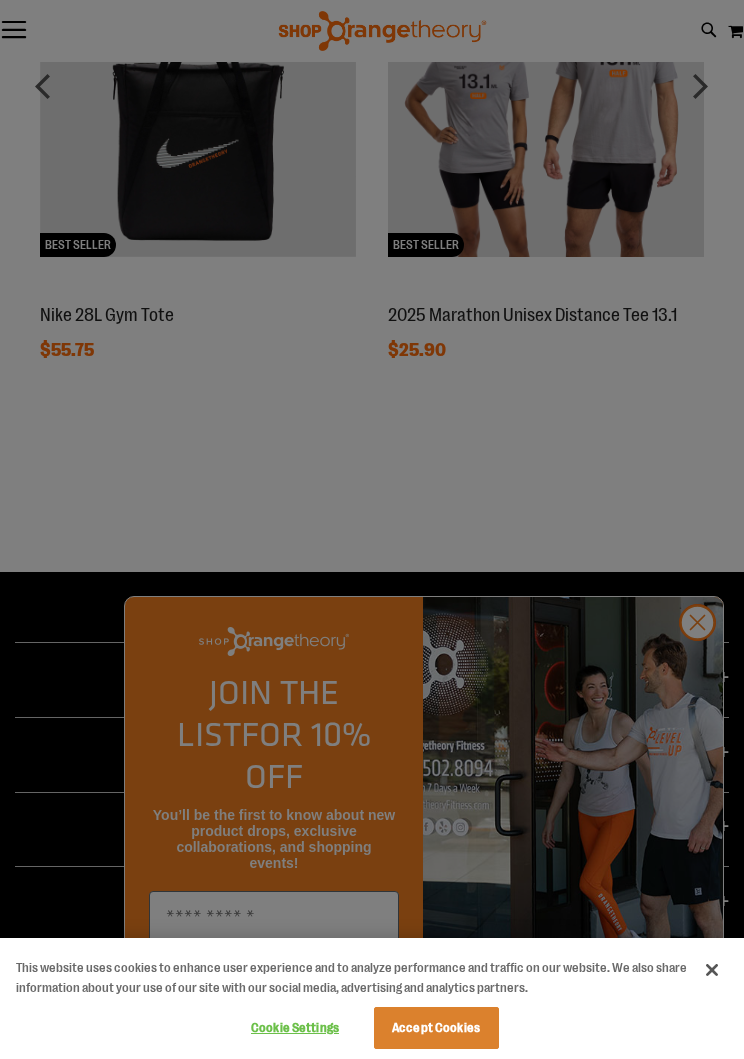 click at bounding box center [372, 529] 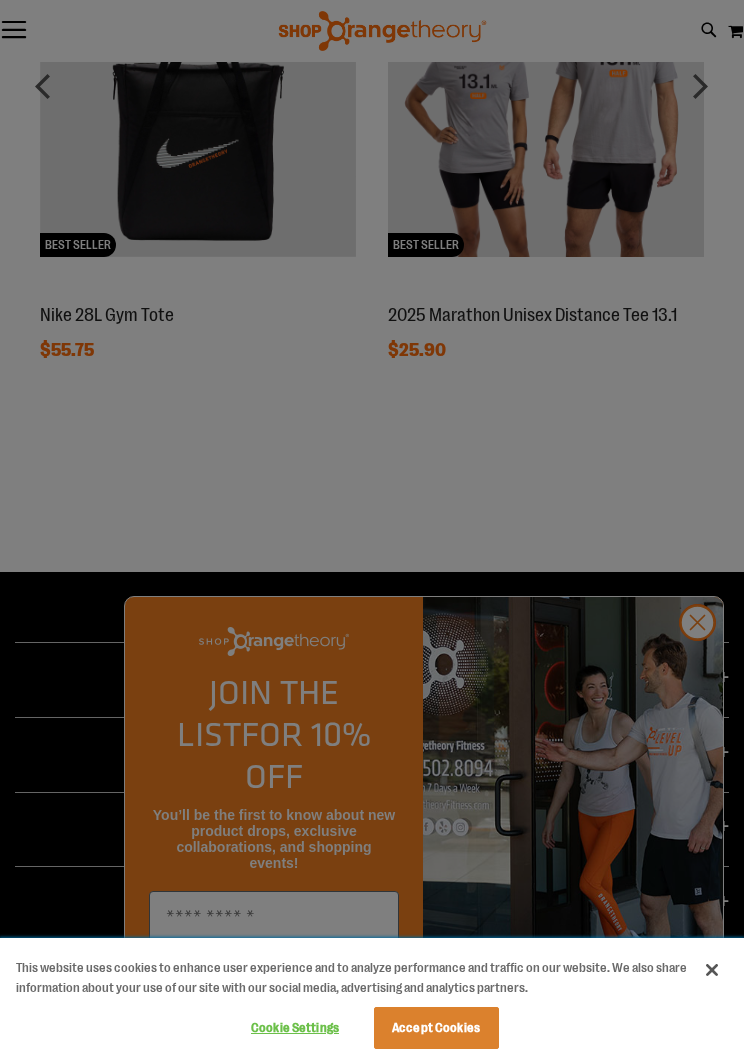 click on "Accept Cookies" at bounding box center [436, 1028] 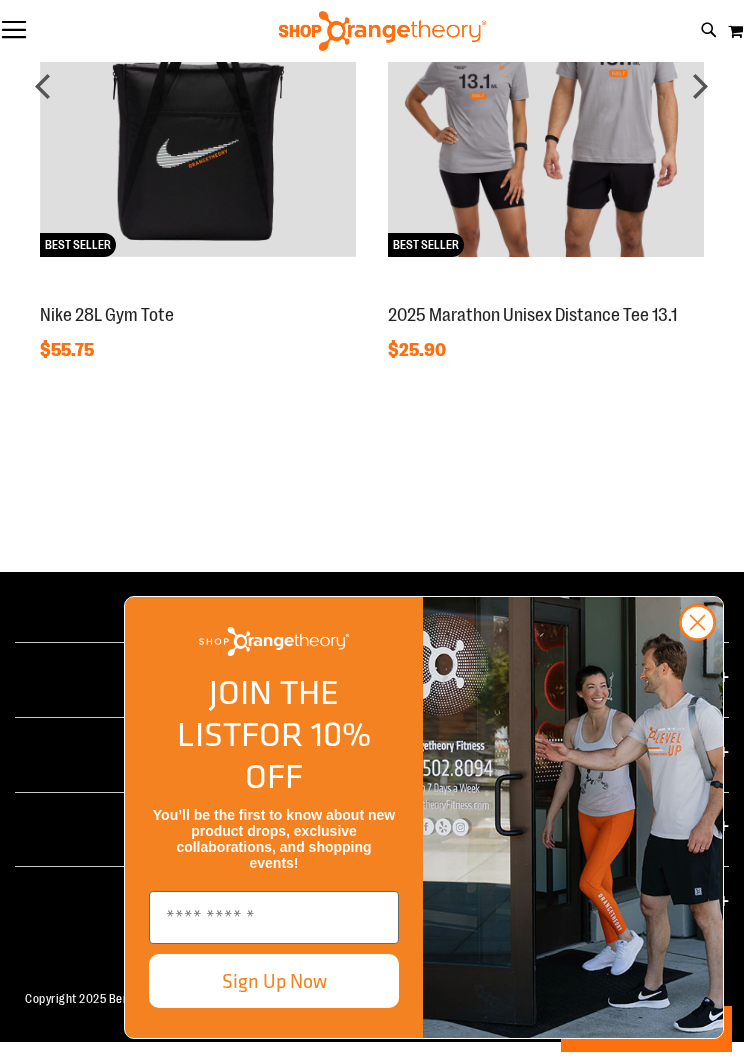 click at bounding box center (274, 917) 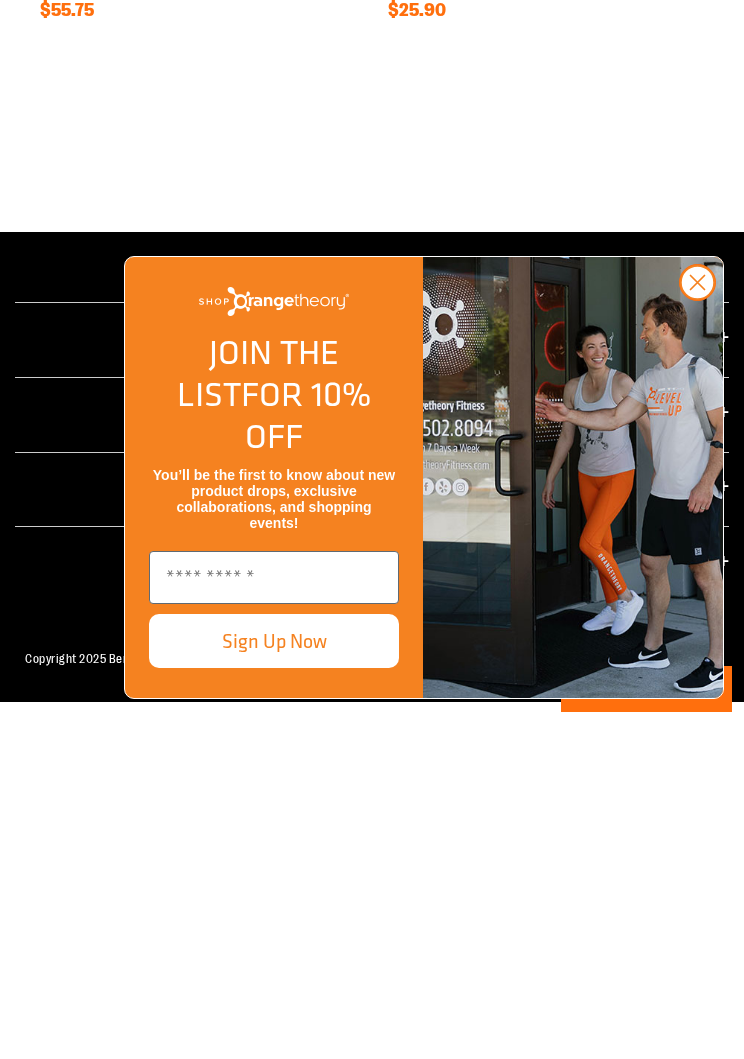 type on "**********" 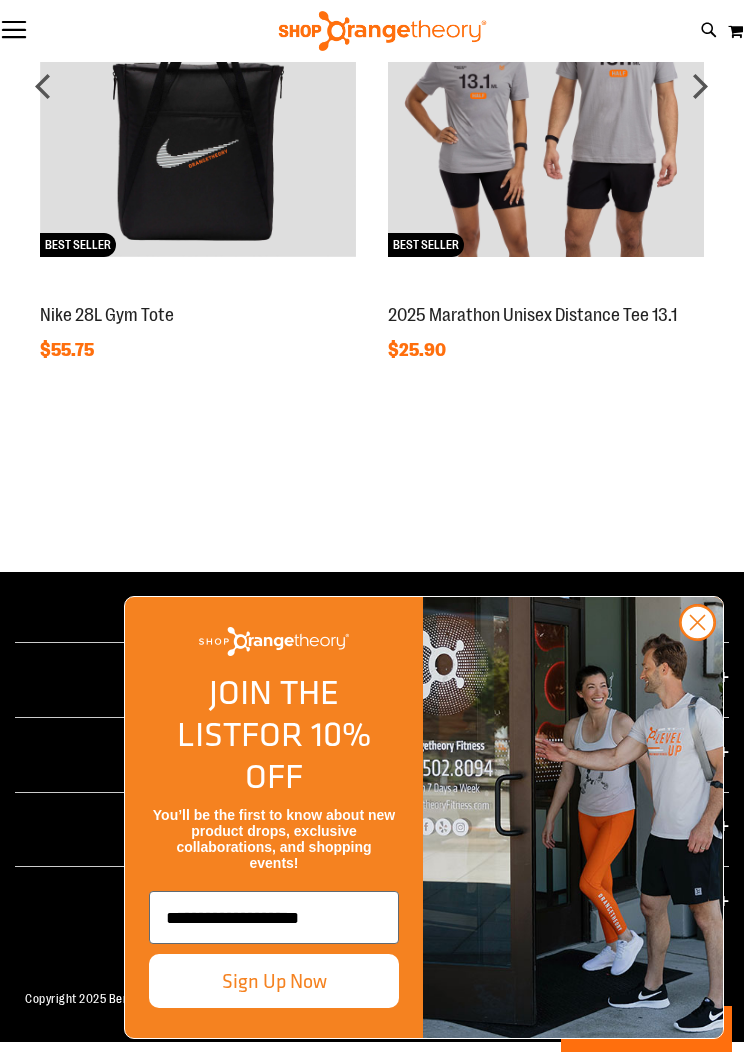 scroll, scrollTop: 0, scrollLeft: 0, axis: both 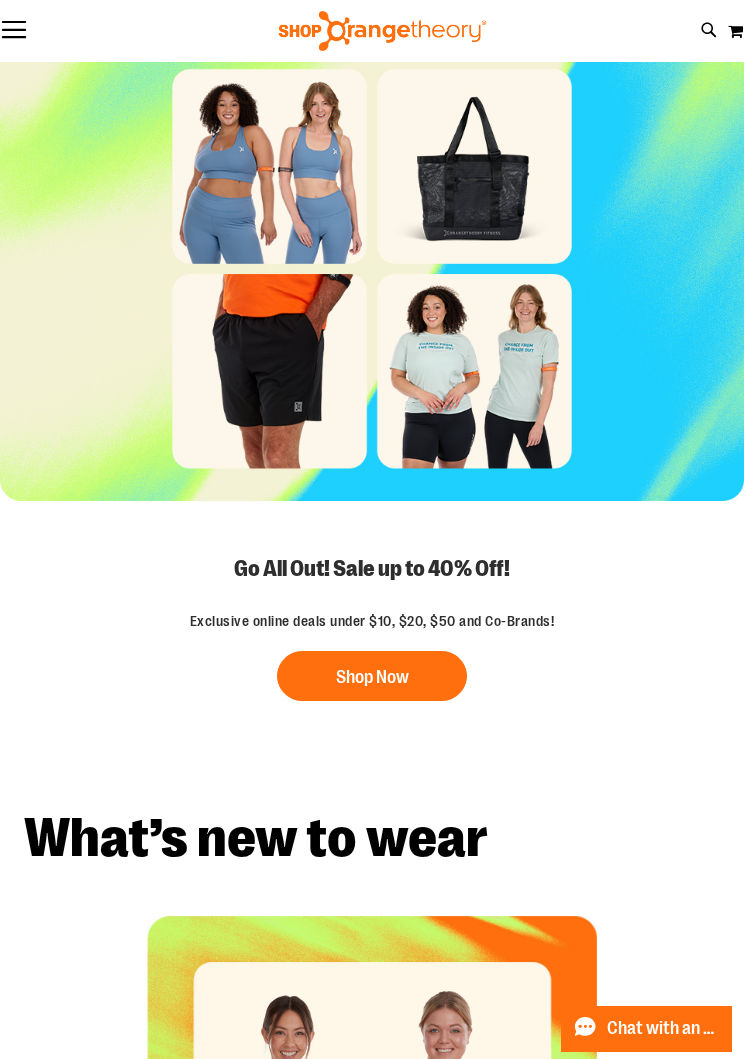 click on "Shop Now" at bounding box center [372, 676] 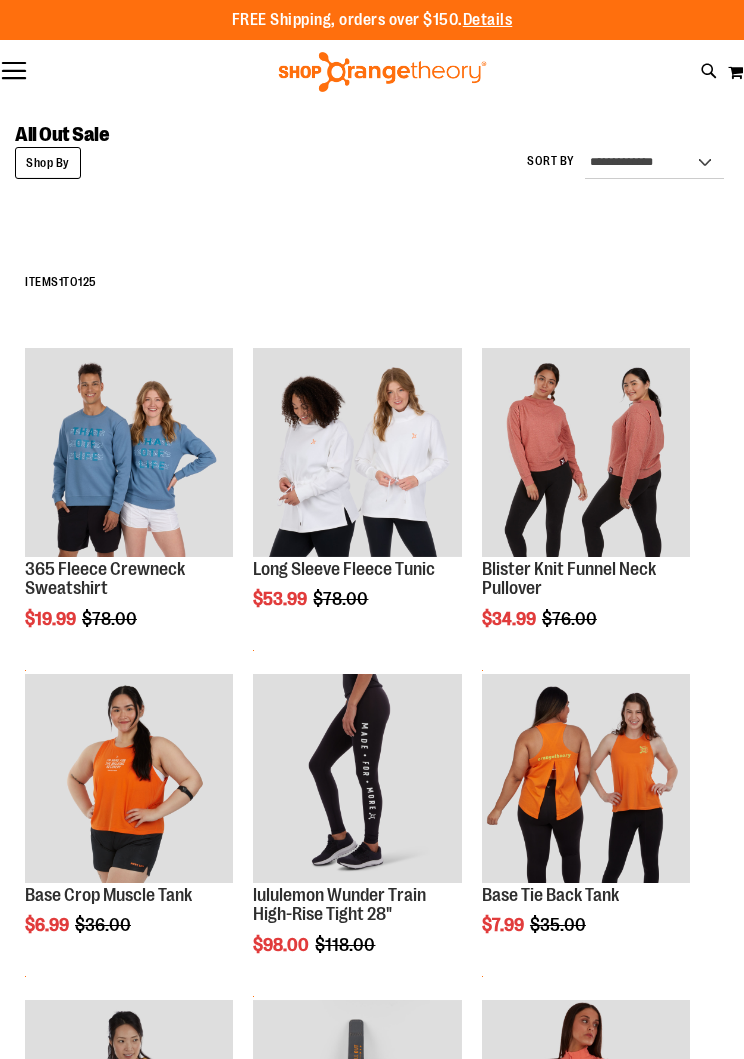 scroll, scrollTop: 0, scrollLeft: 0, axis: both 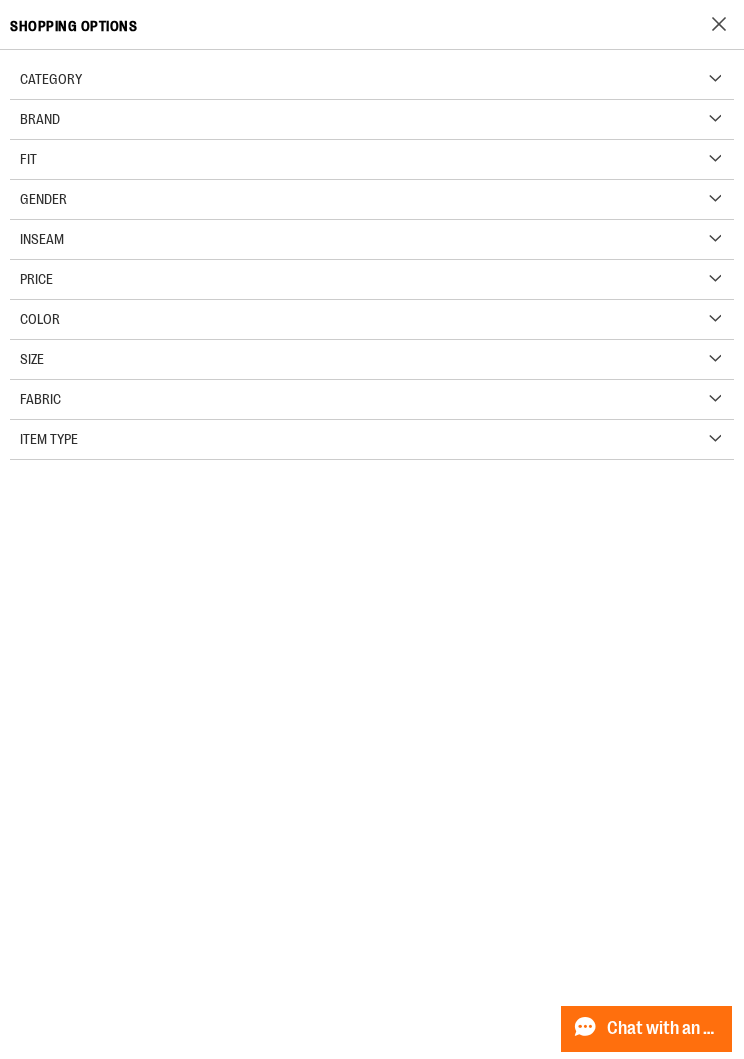 click on "Category" at bounding box center [51, 79] 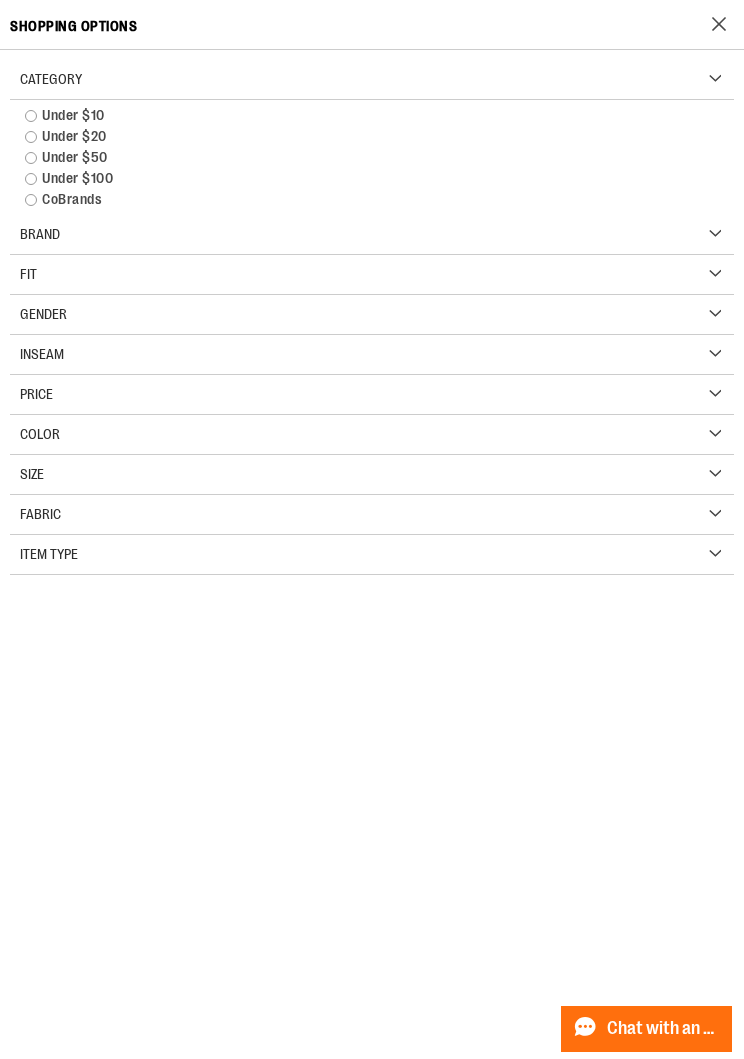 click on "Under $10" at bounding box center (372, 115) 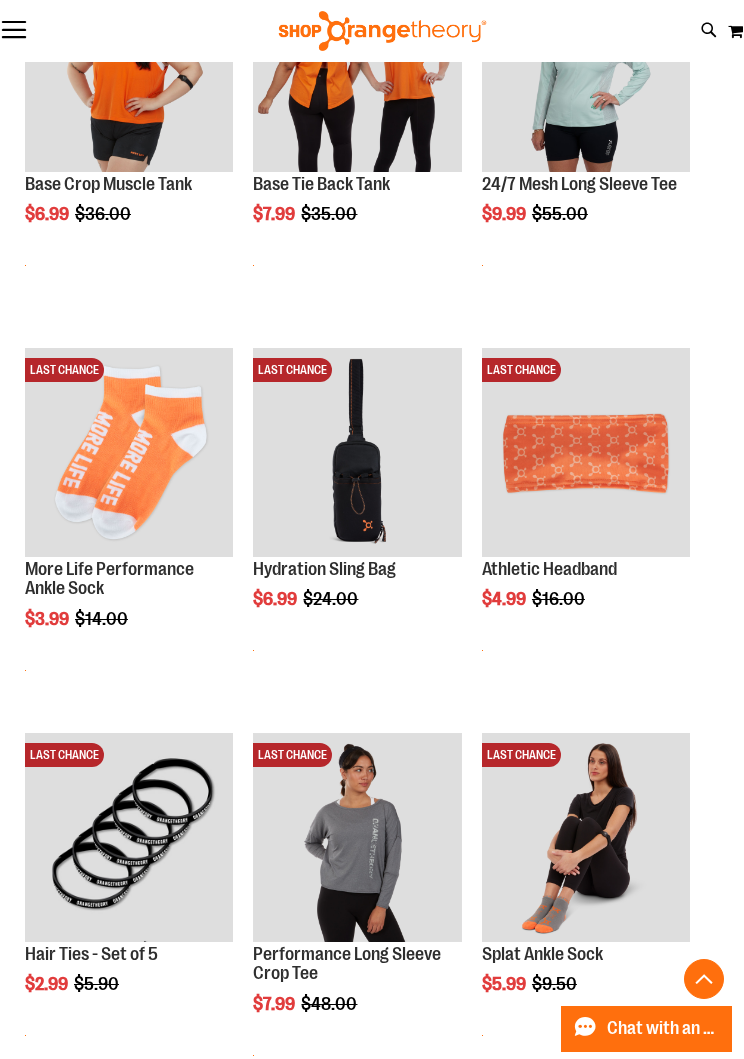 scroll, scrollTop: 492, scrollLeft: 0, axis: vertical 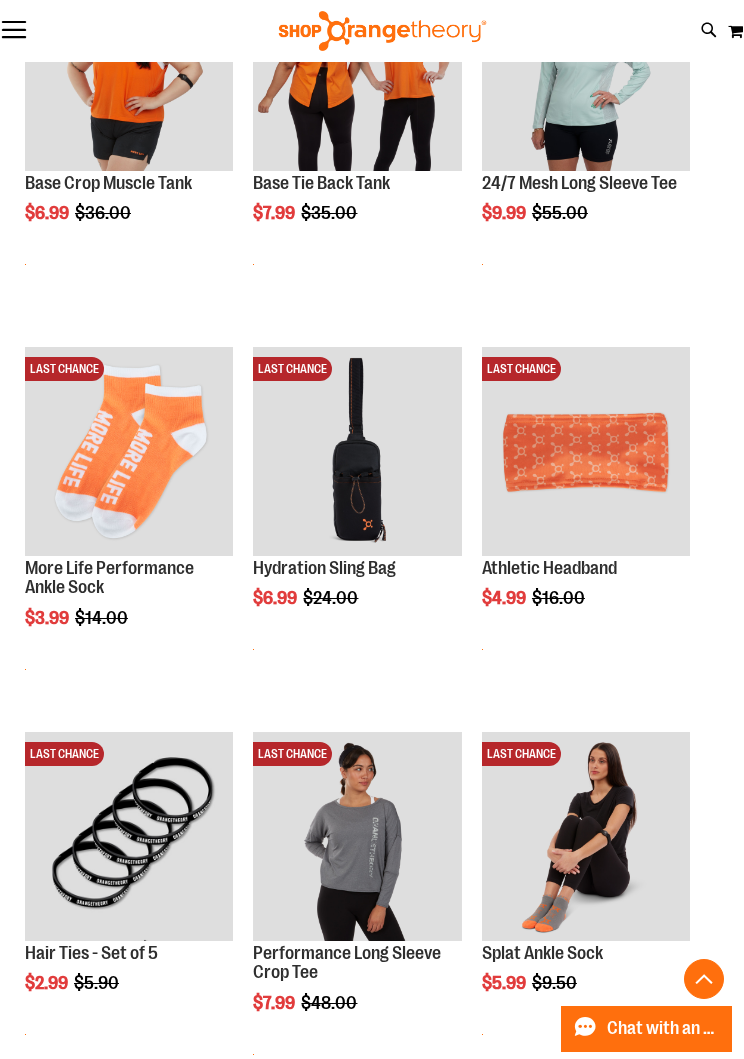 click at bounding box center [357, 451] 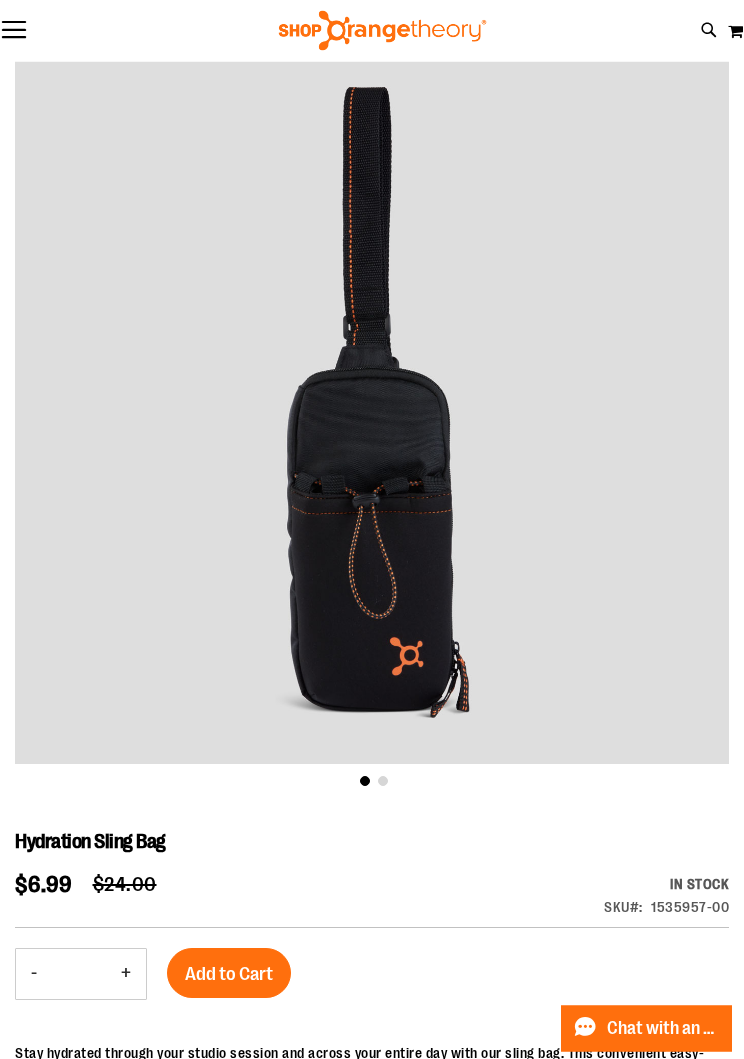 scroll, scrollTop: 0, scrollLeft: 0, axis: both 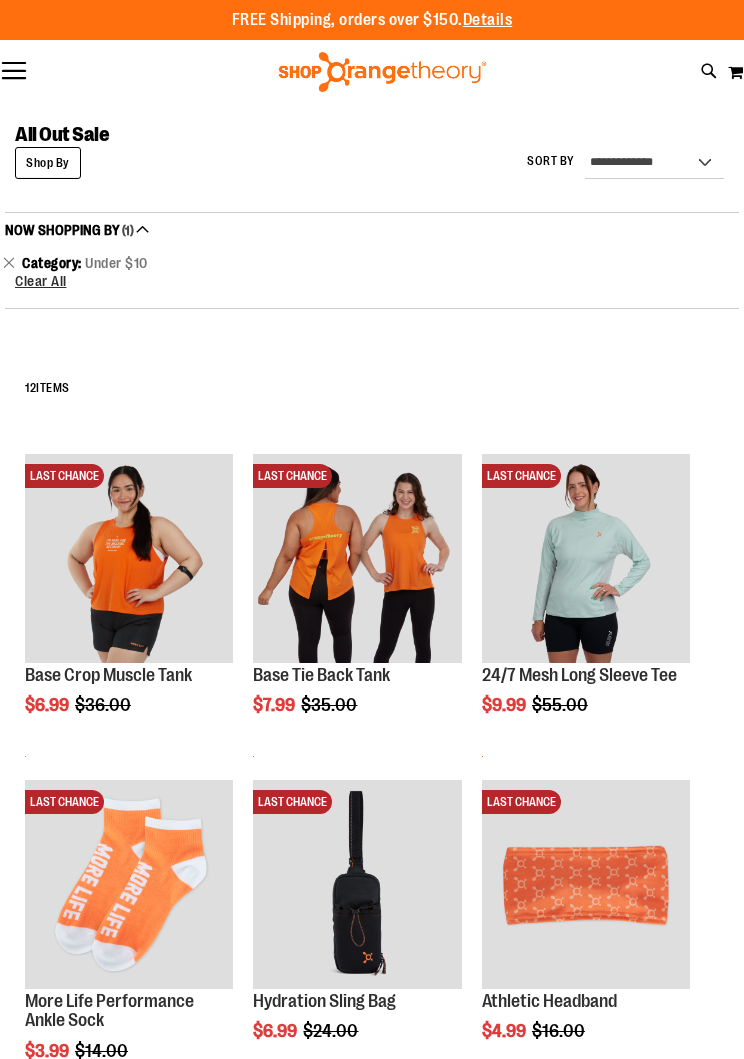 click on "Clear All" at bounding box center [41, 281] 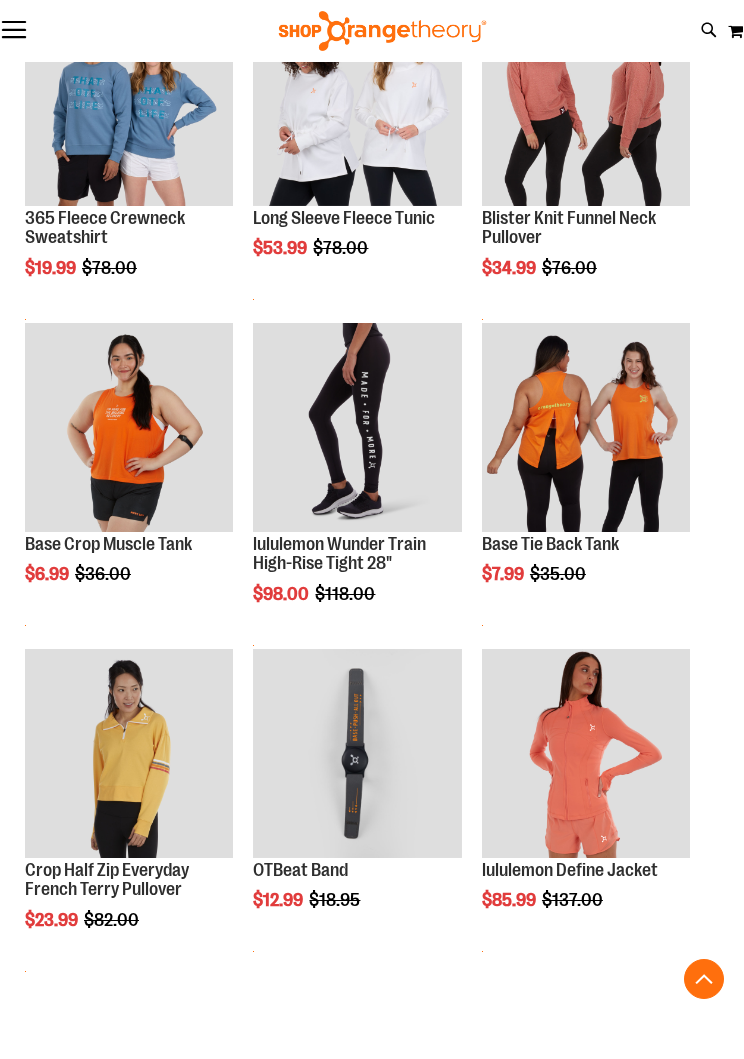 scroll, scrollTop: 362, scrollLeft: 0, axis: vertical 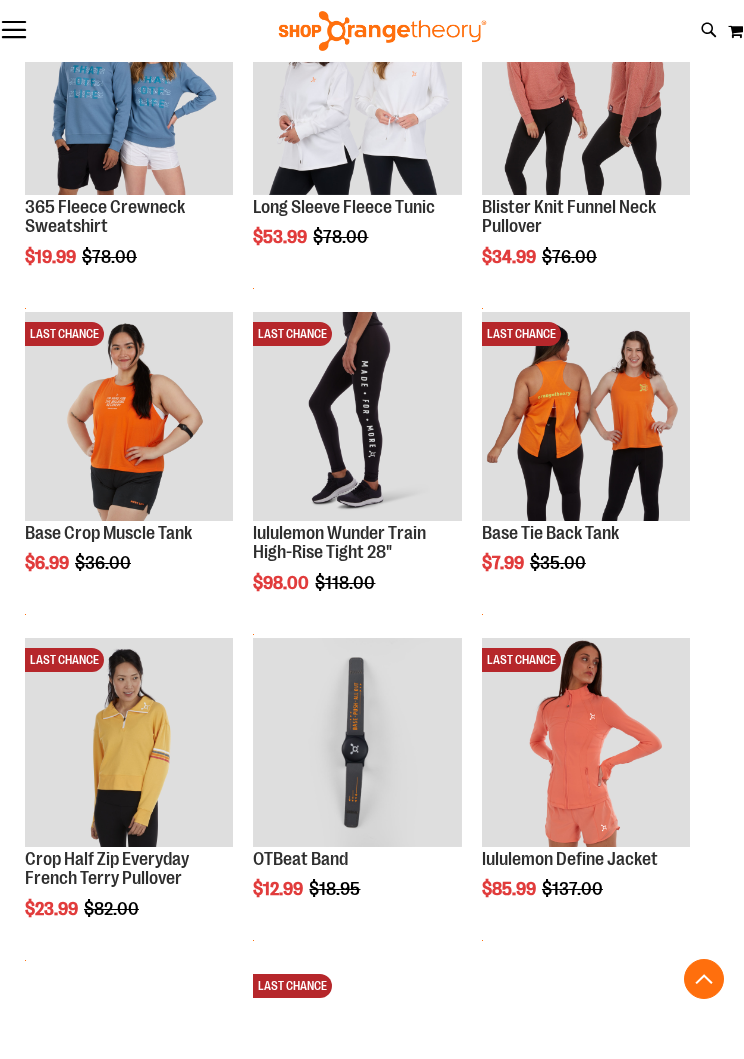 click on "Toggle Nav" at bounding box center [14, 31] 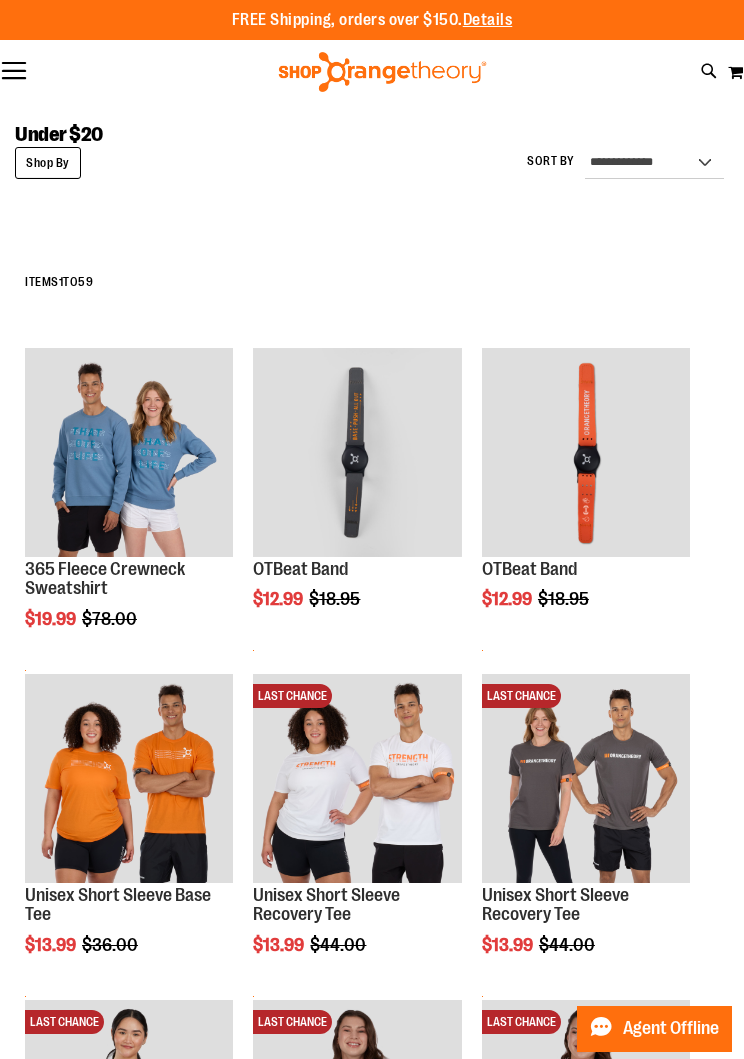 scroll, scrollTop: 0, scrollLeft: 0, axis: both 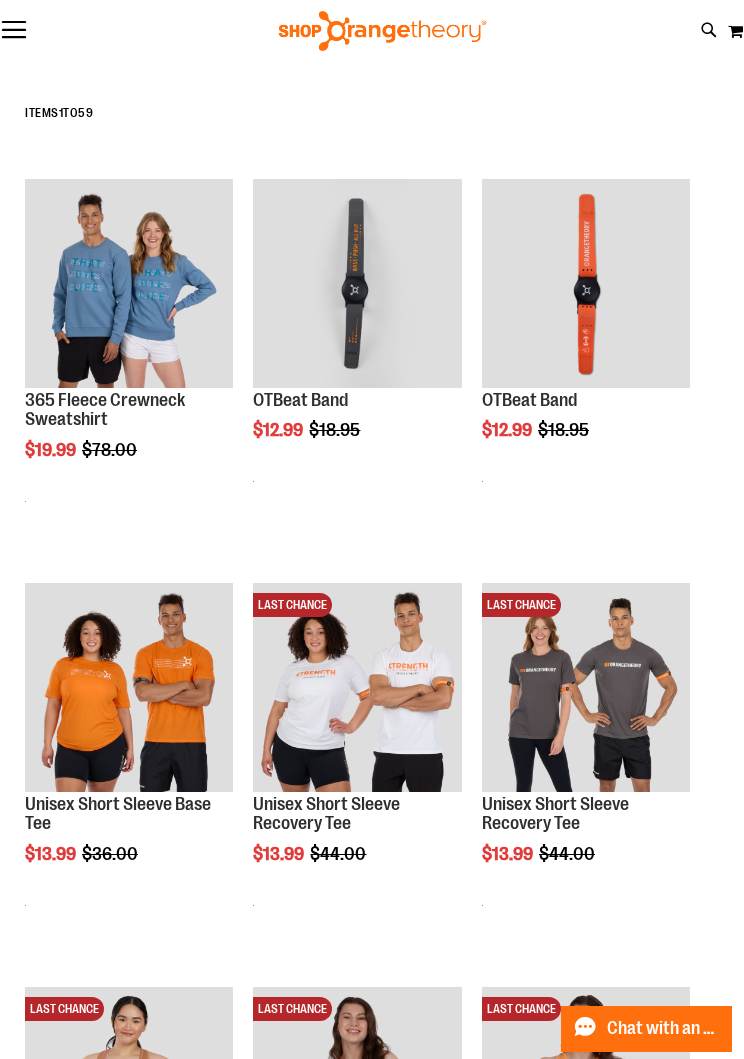 click at bounding box center (586, 283) 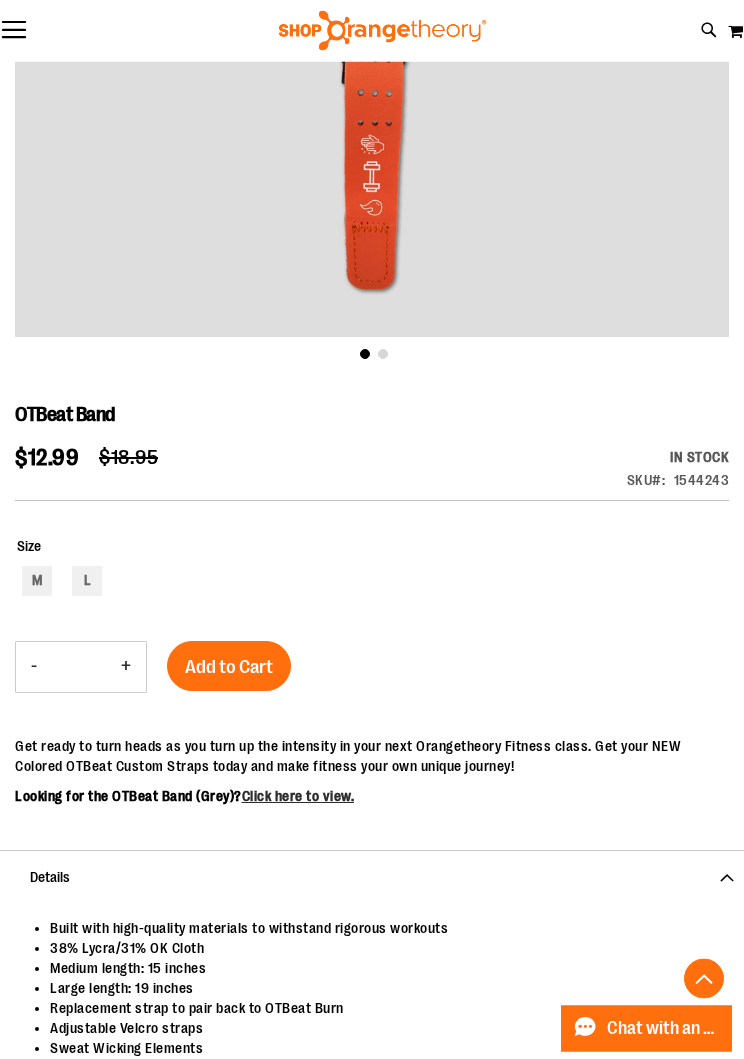 scroll, scrollTop: 492, scrollLeft: 0, axis: vertical 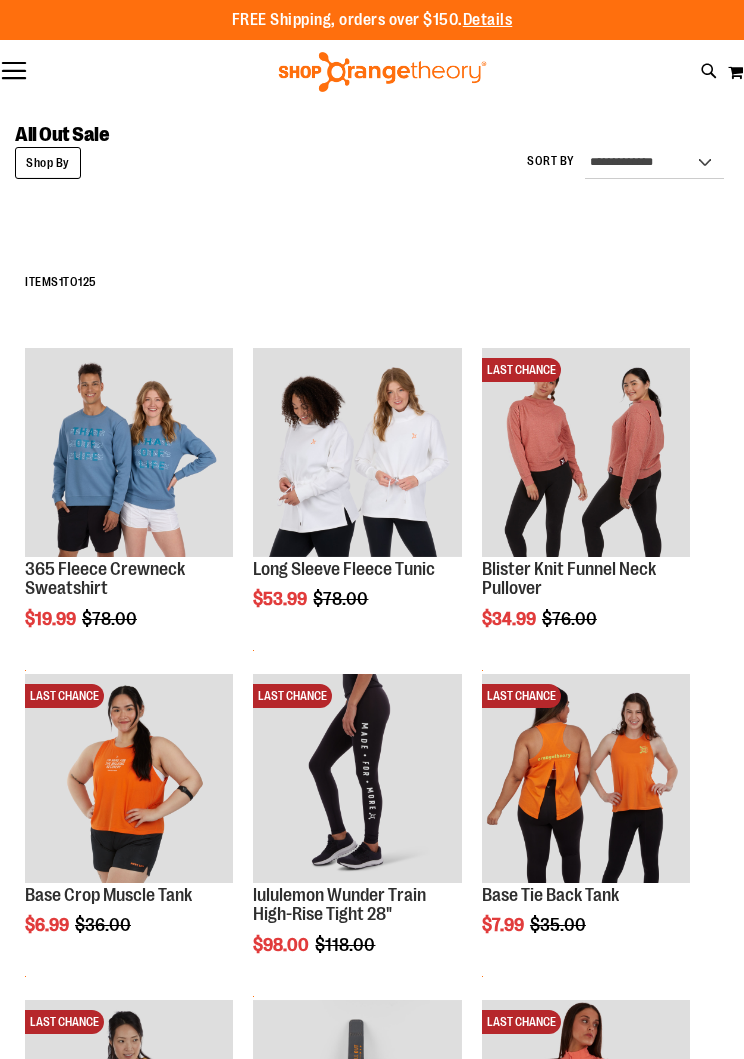 click on "Shop By" at bounding box center [48, 163] 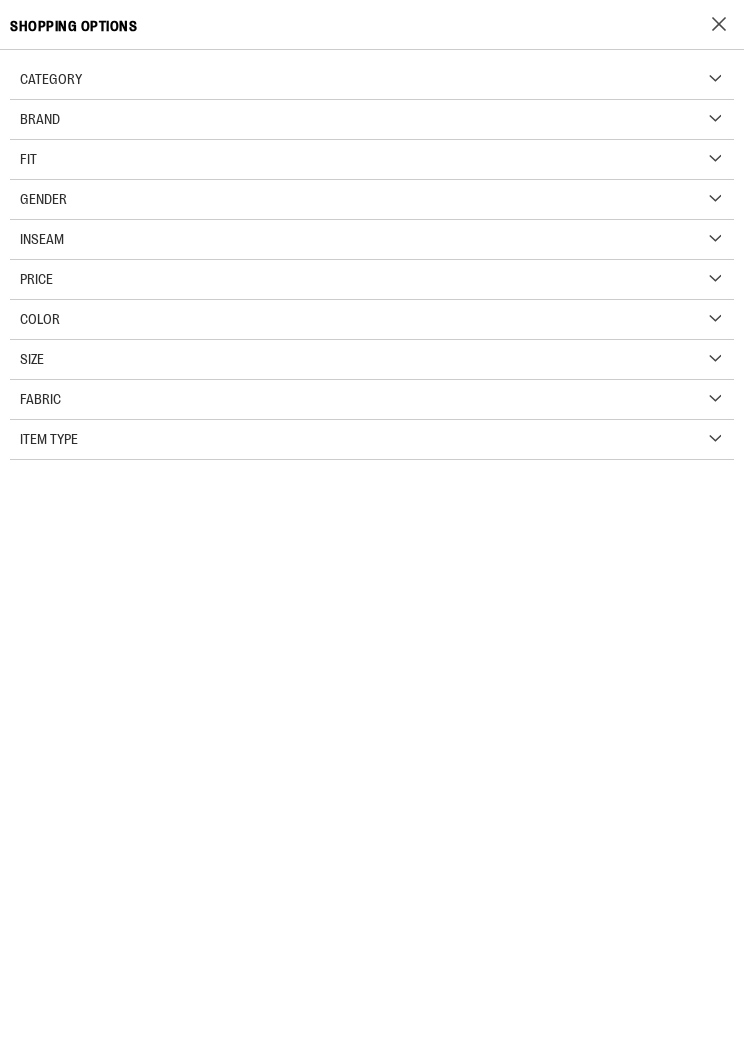 click on "Category" at bounding box center [372, 80] 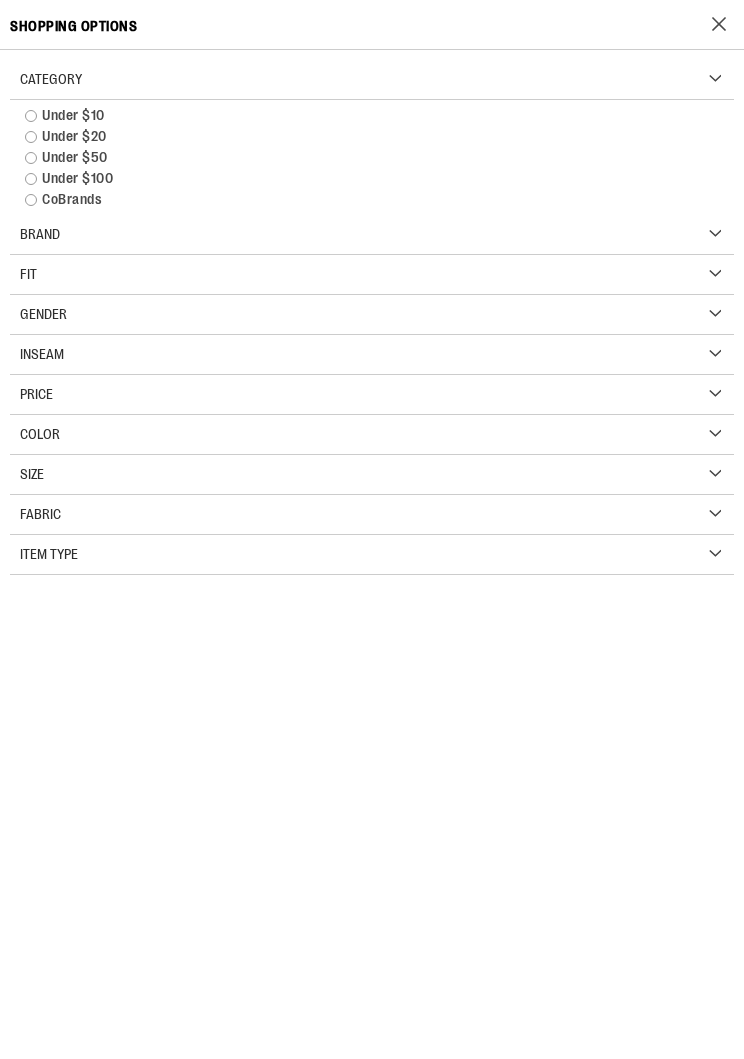 click on "Item Type" at bounding box center [372, 555] 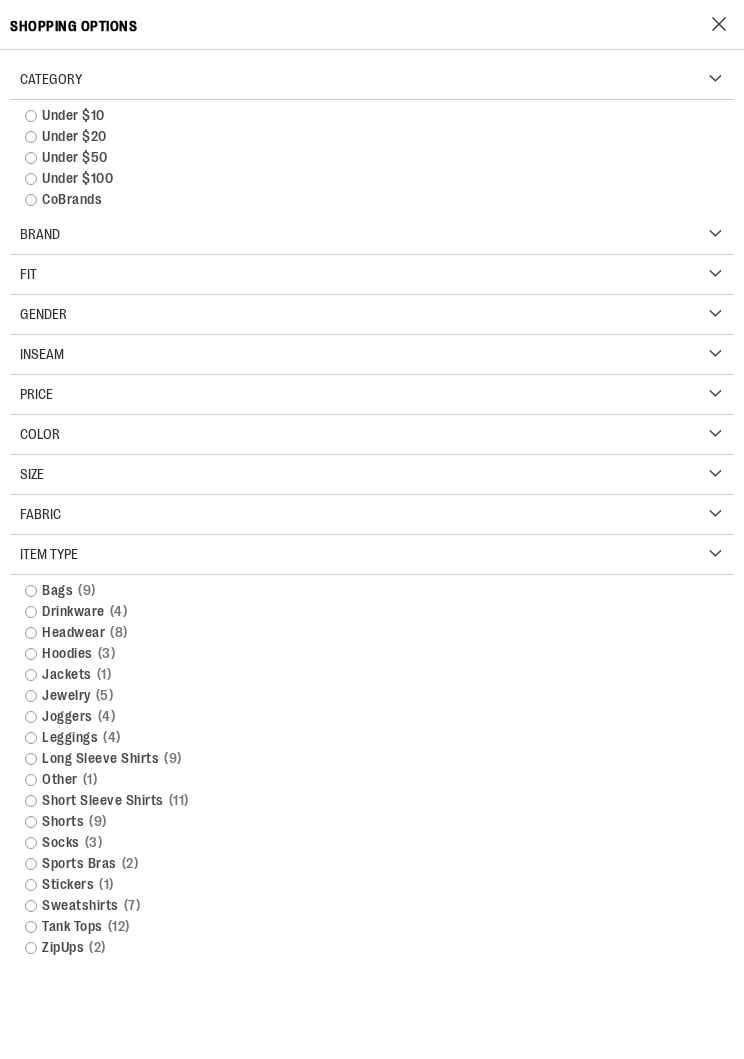 click on "Drinkware                                             4
items" at bounding box center [372, 611] 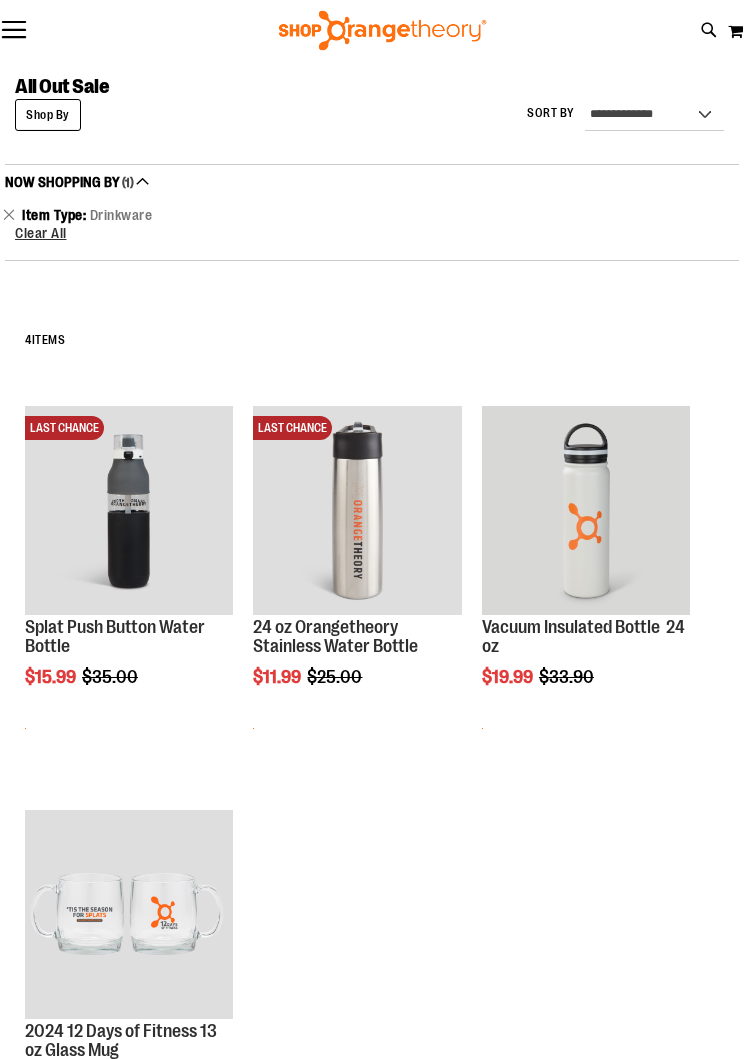 scroll, scrollTop: 0, scrollLeft: 0, axis: both 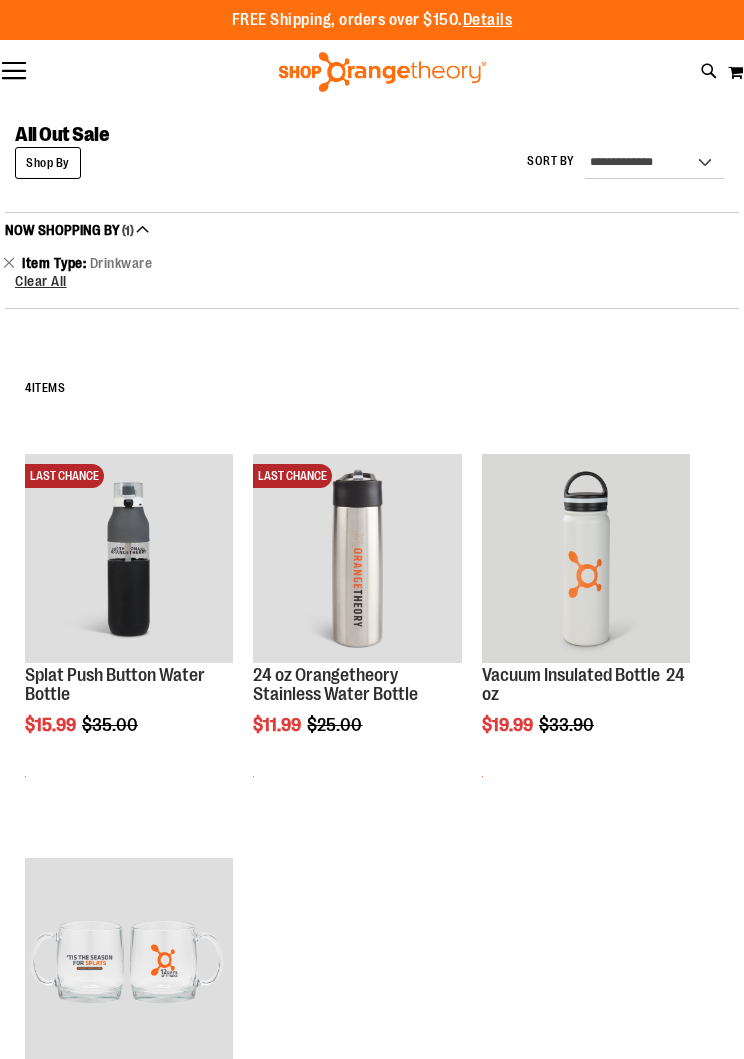 click on "Remove This Item" at bounding box center (9, 262) 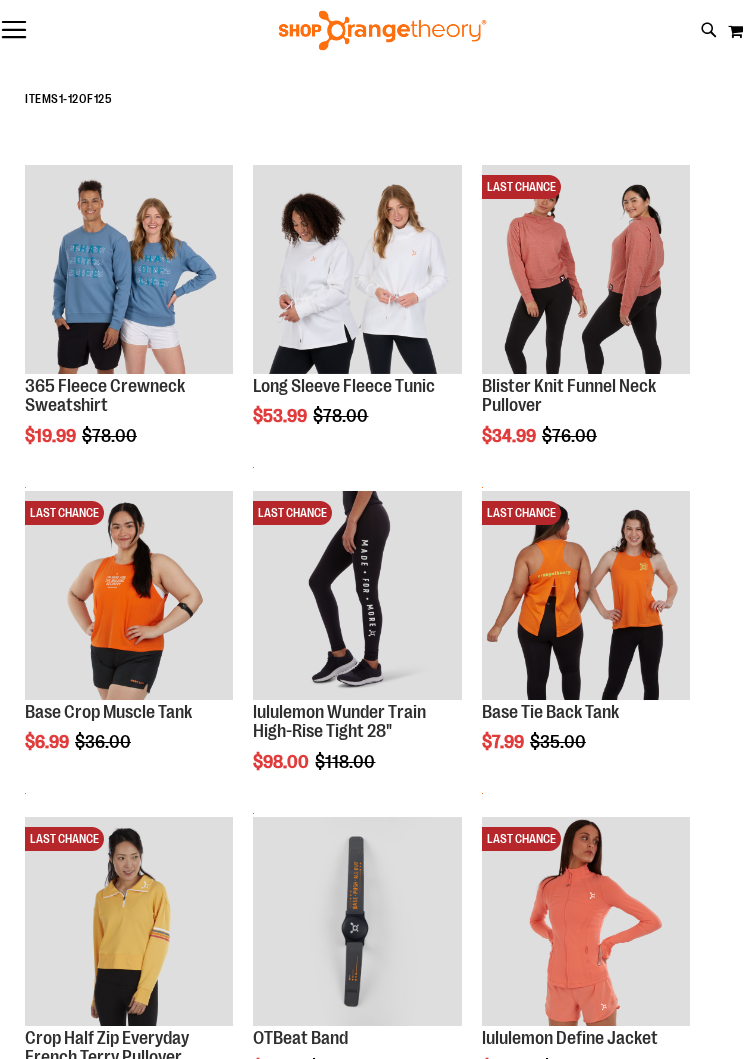 scroll, scrollTop: 0, scrollLeft: 0, axis: both 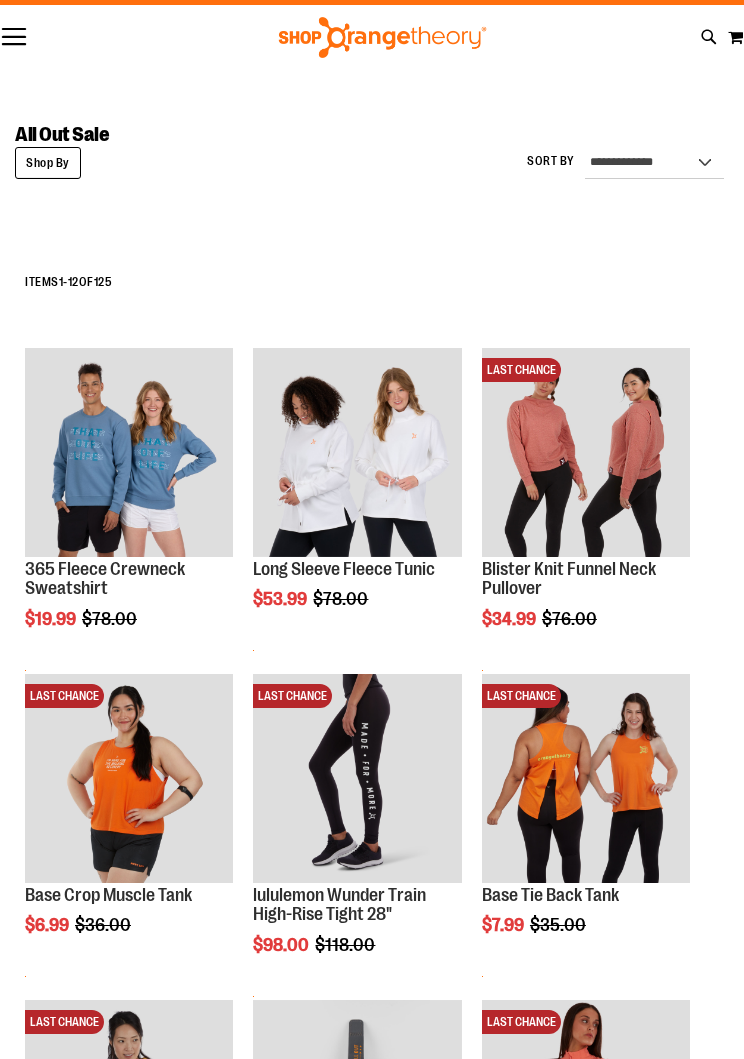 click on "Shop By" at bounding box center (48, 163) 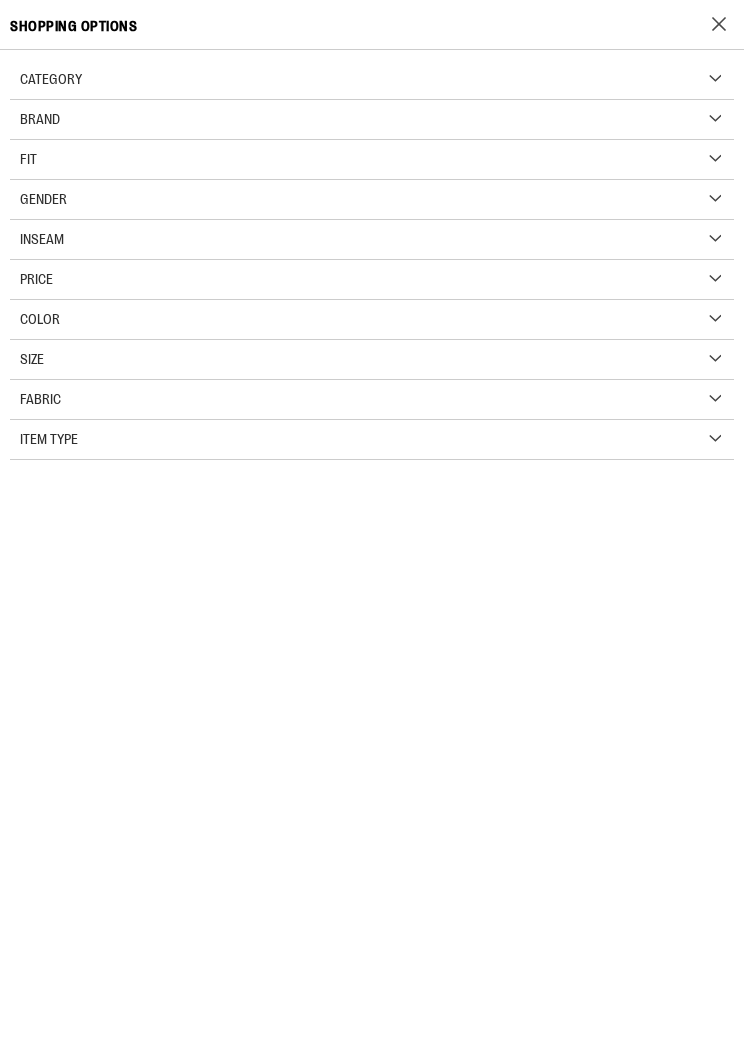 click on "Item Type" at bounding box center (49, 439) 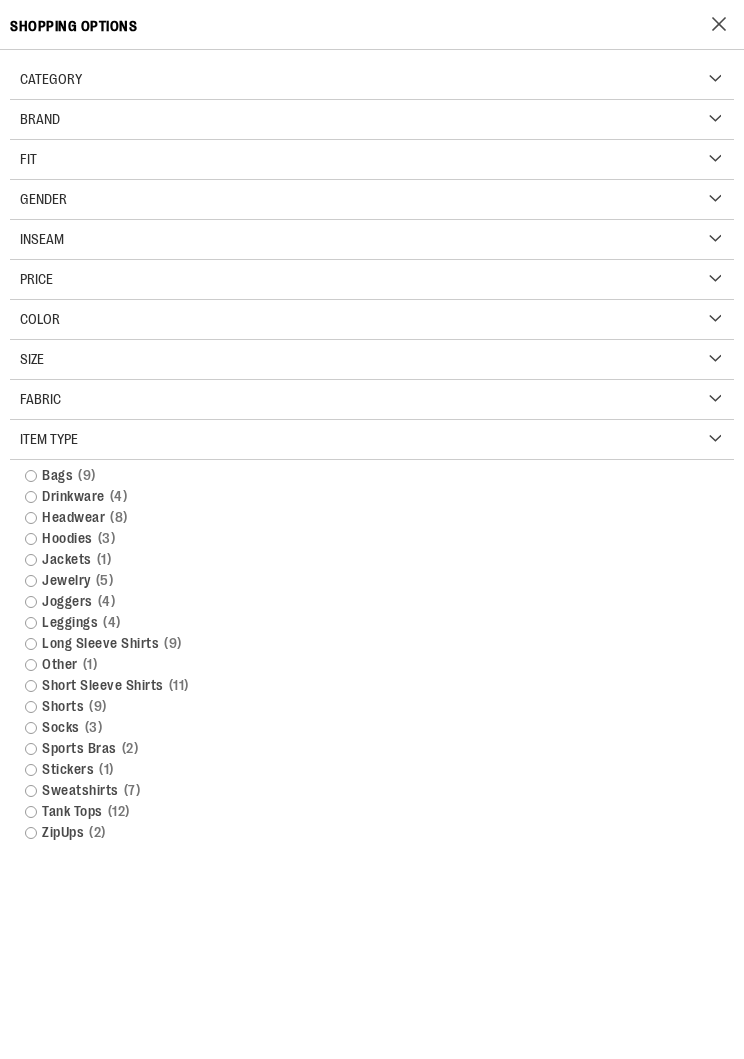 click on "Bags                                             9
items" at bounding box center (372, 475) 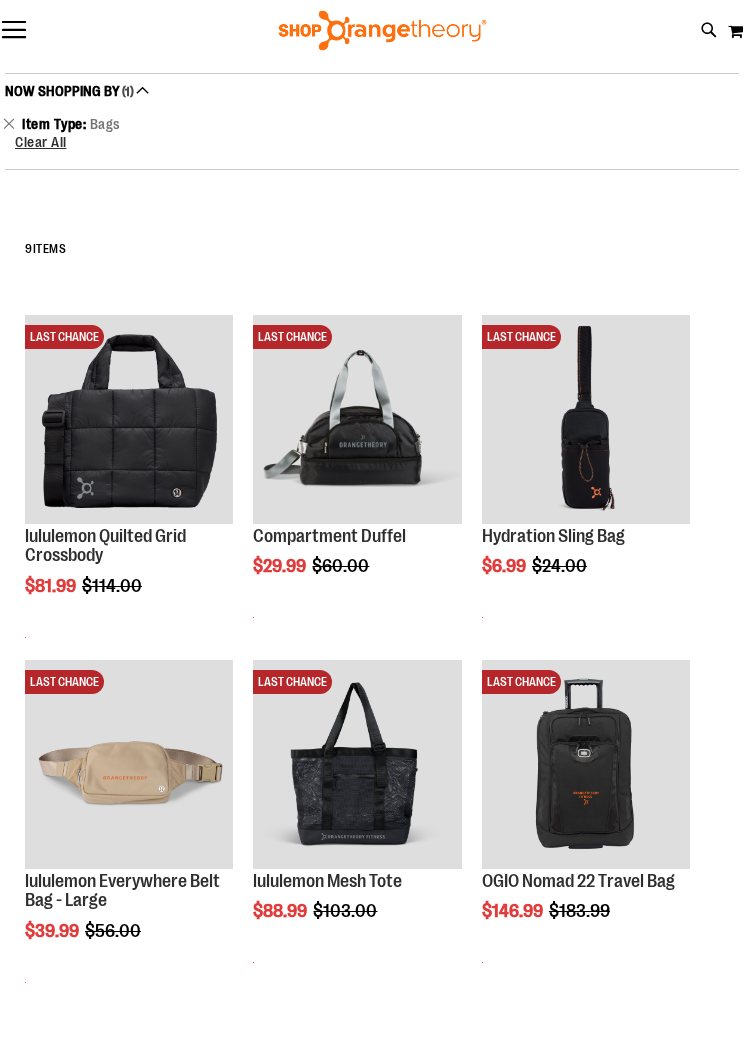 scroll, scrollTop: 0, scrollLeft: 0, axis: both 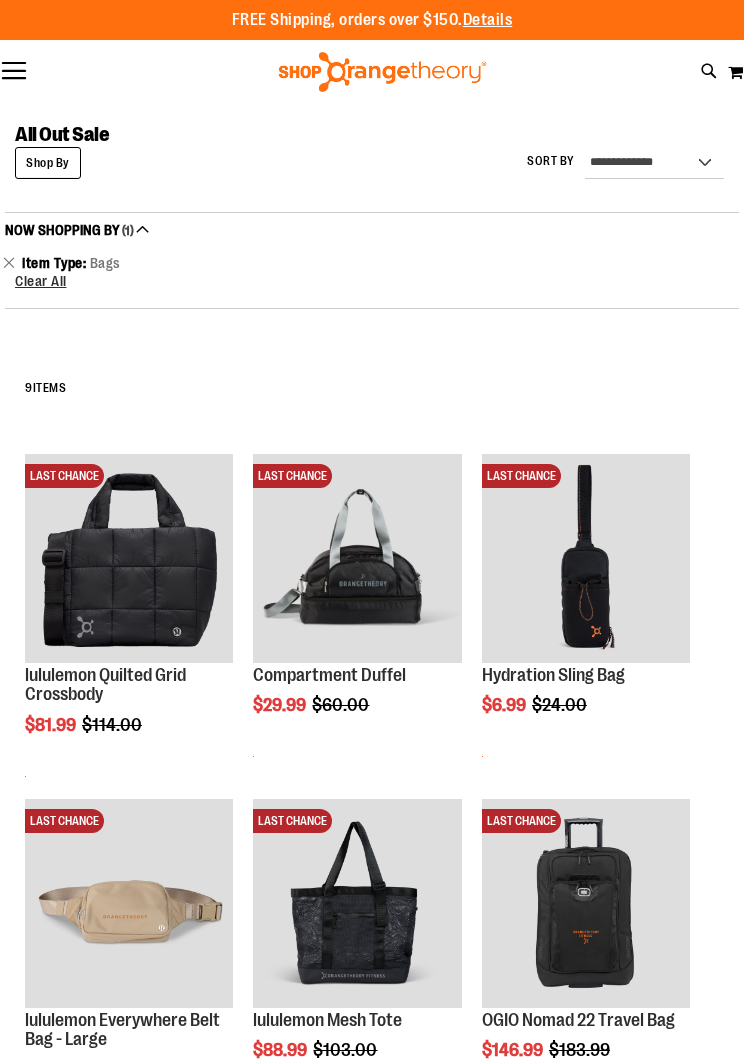 click on "Remove This Item" at bounding box center [9, 262] 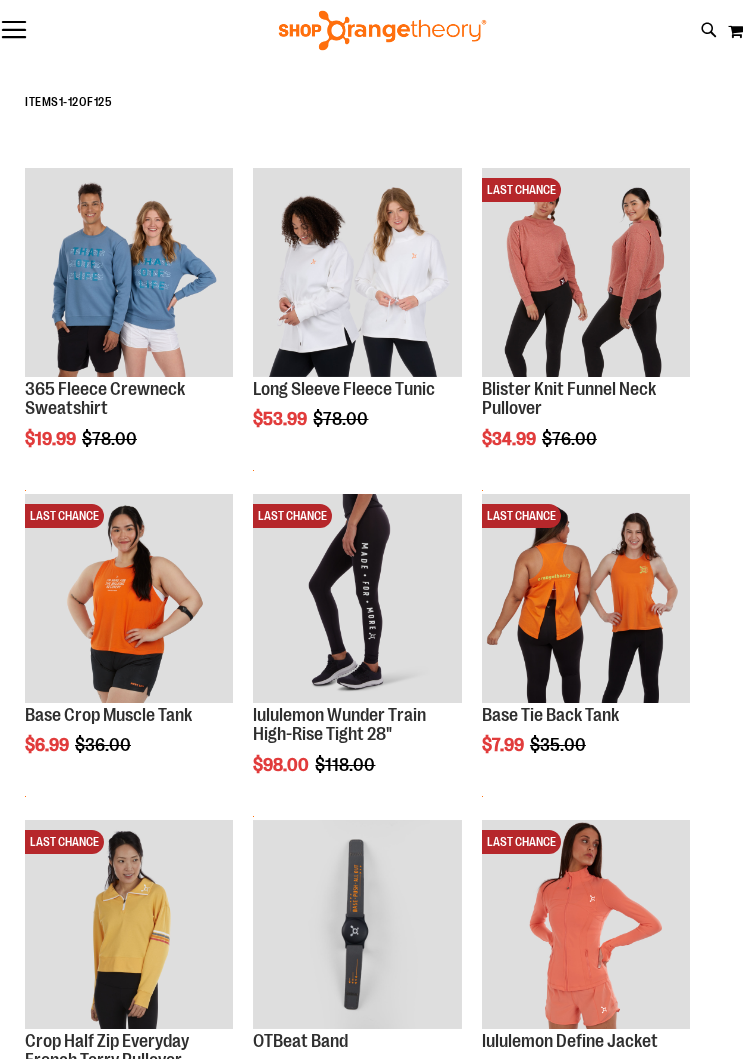 scroll, scrollTop: 0, scrollLeft: 0, axis: both 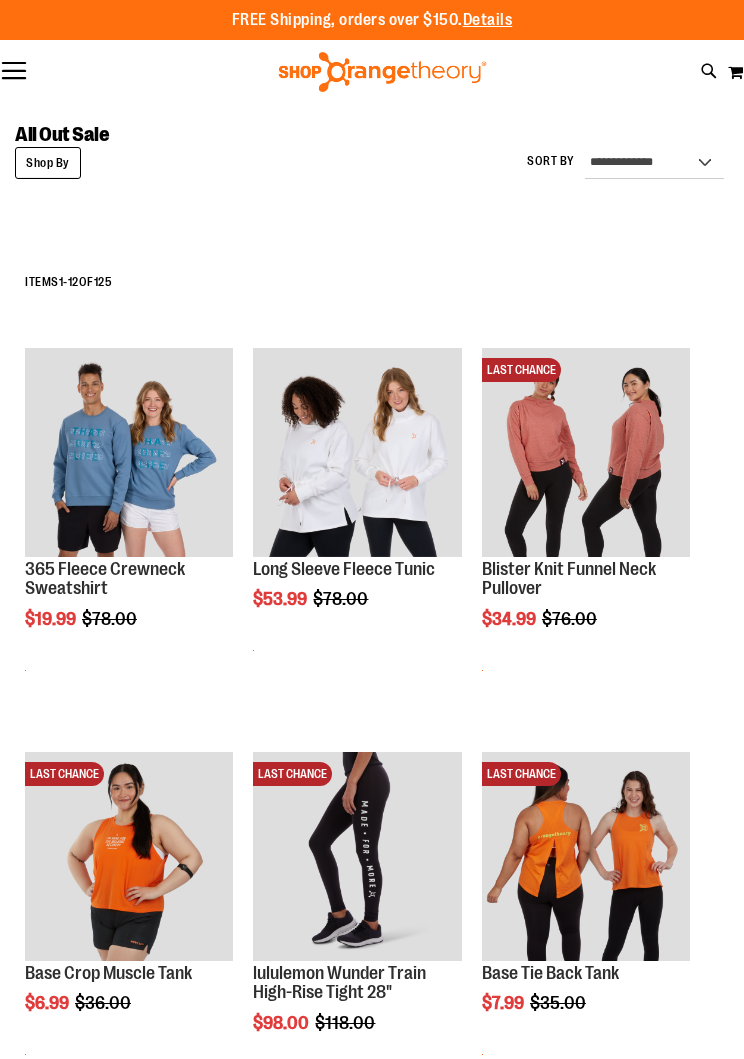 click on "Shop By" at bounding box center (48, 163) 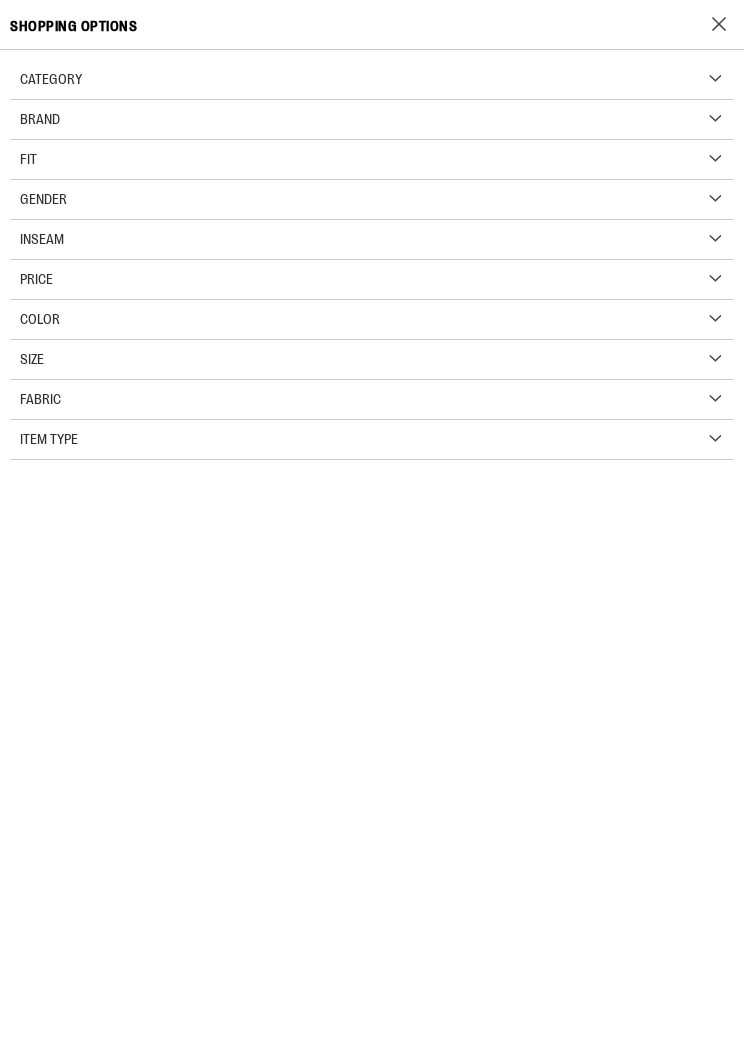 click on "Item Type" at bounding box center [372, 440] 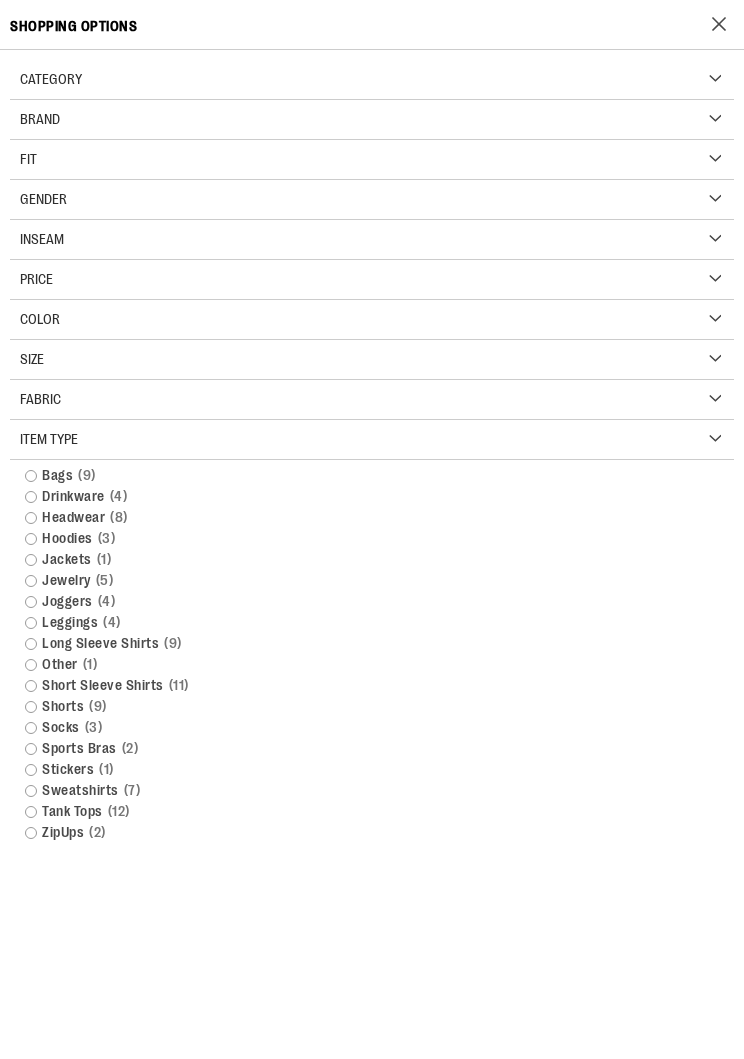 click on "Other                                             1
item" at bounding box center (372, 664) 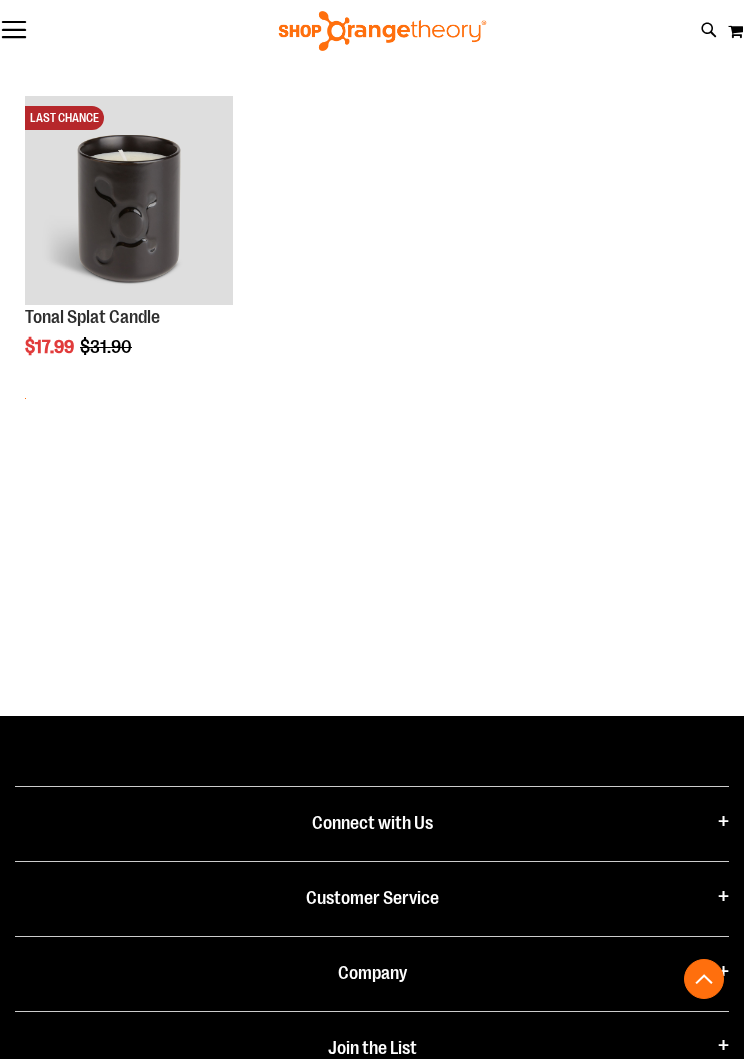 scroll, scrollTop: 362, scrollLeft: 0, axis: vertical 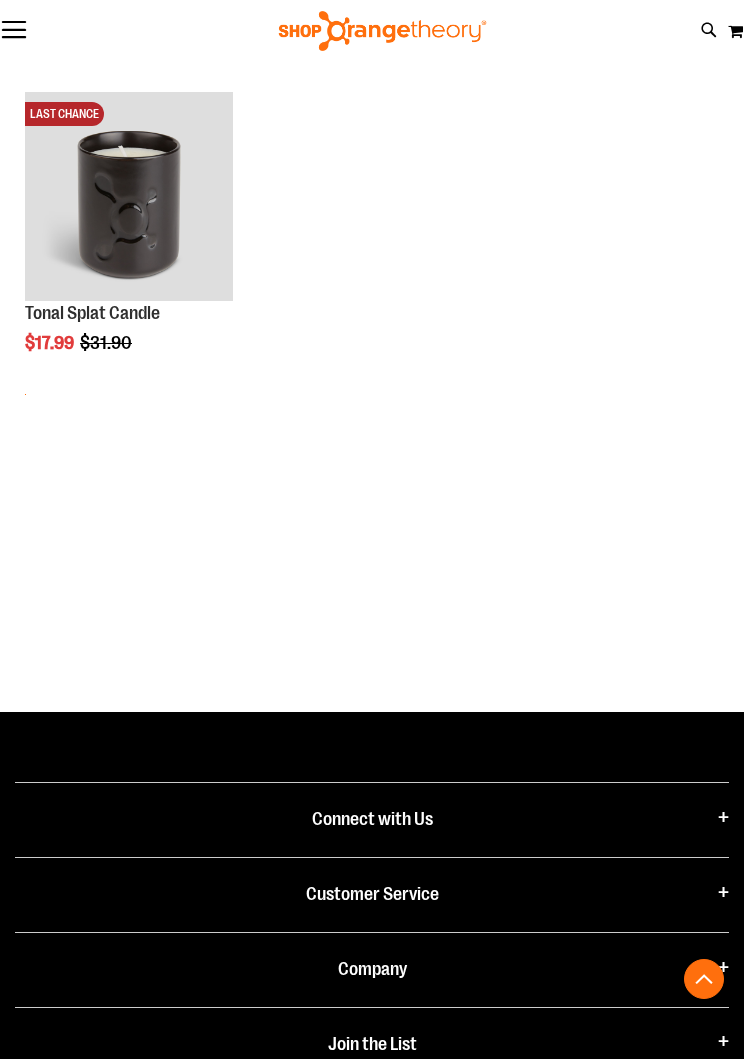 click on "Toggle Nav" at bounding box center [14, 31] 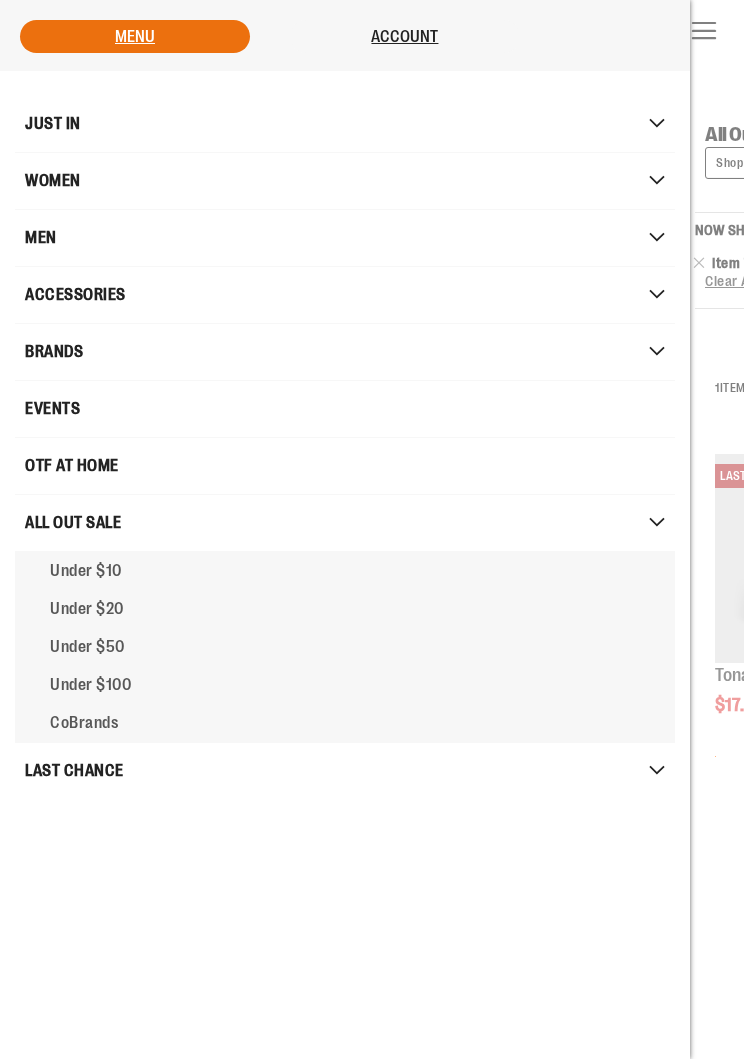 click on "Under $20" at bounding box center (87, 609) 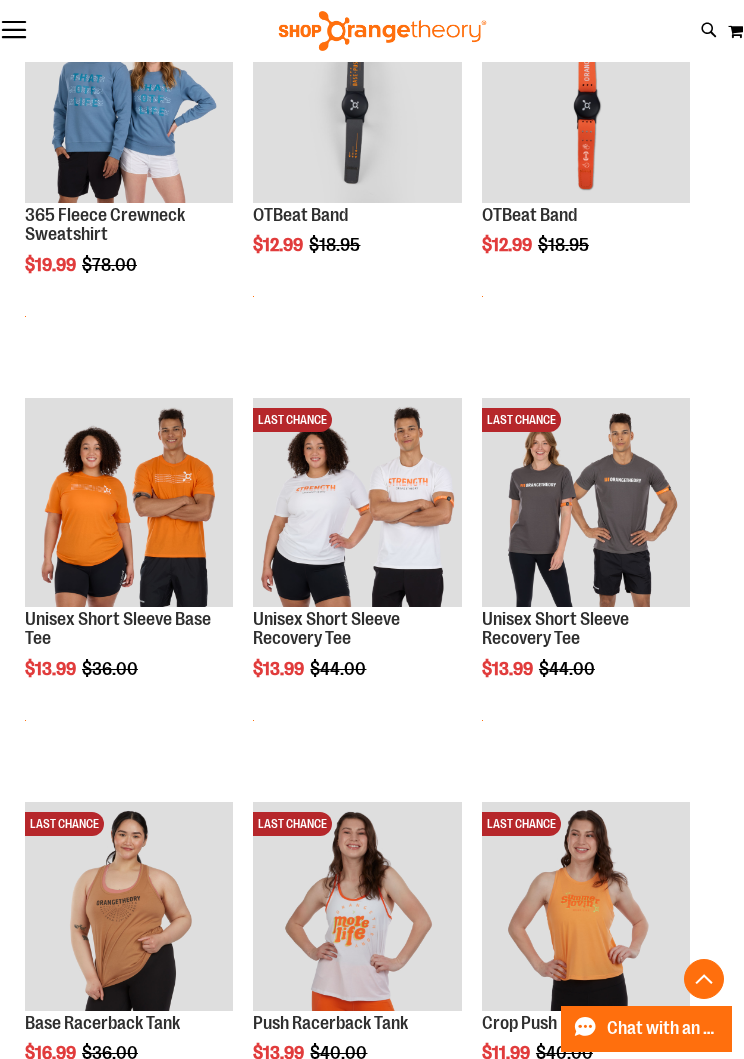 scroll, scrollTop: 356, scrollLeft: 0, axis: vertical 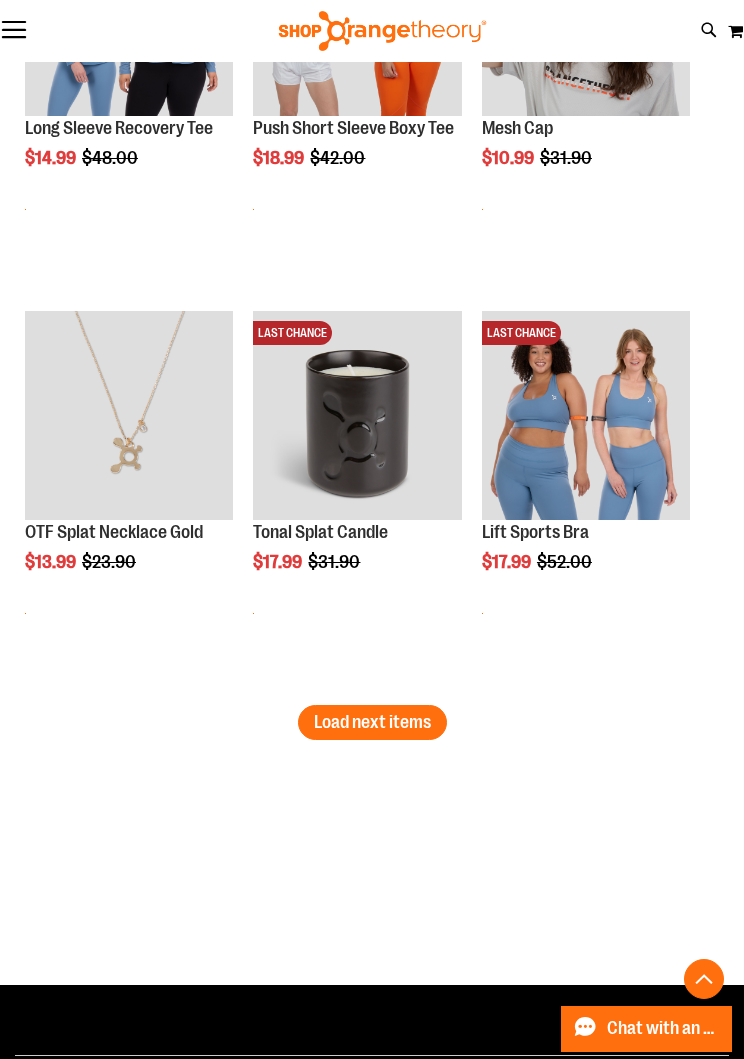 click on "Load next items" at bounding box center [372, 722] 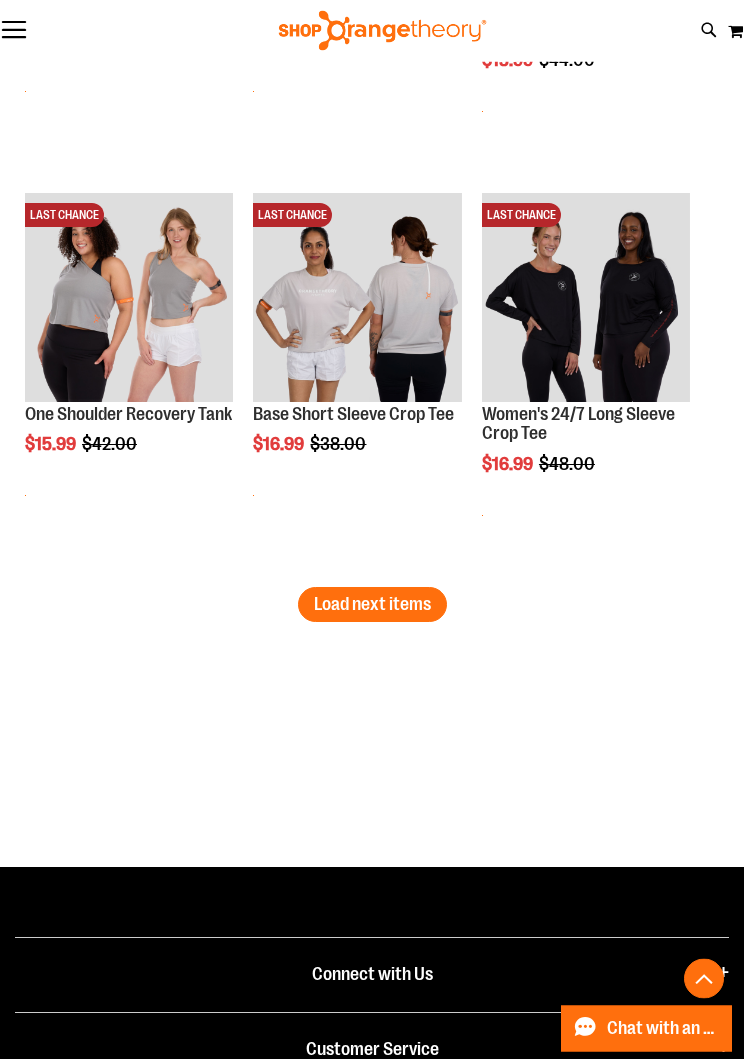 scroll, scrollTop: 6219, scrollLeft: 0, axis: vertical 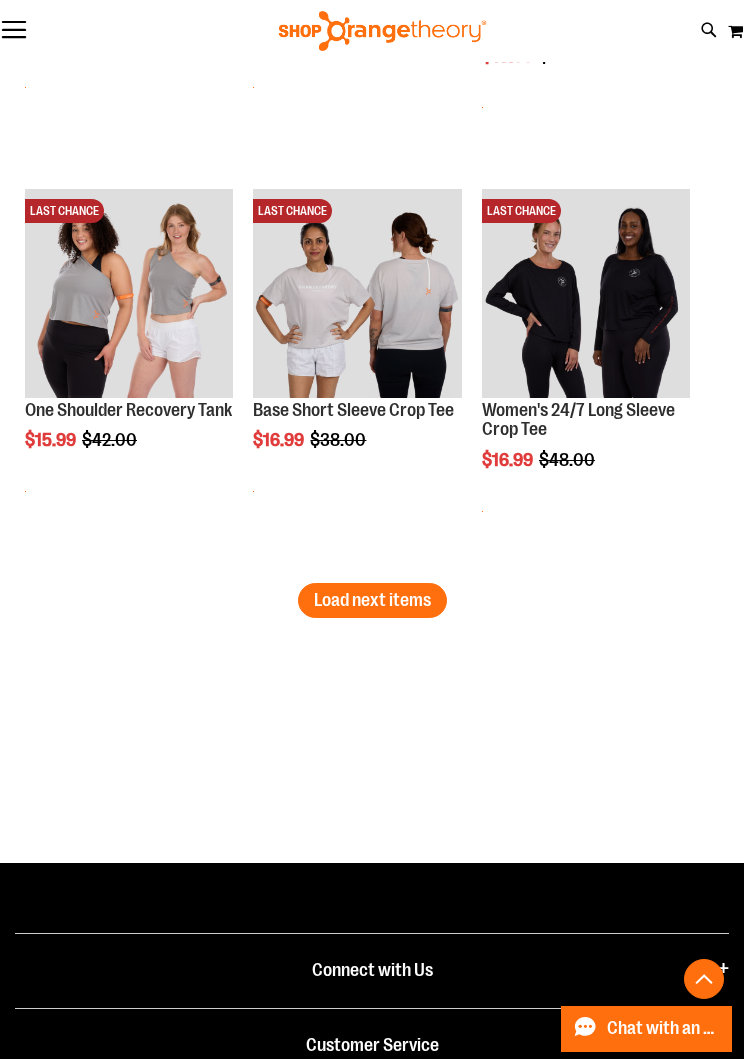 click on "Load next items" at bounding box center [372, 600] 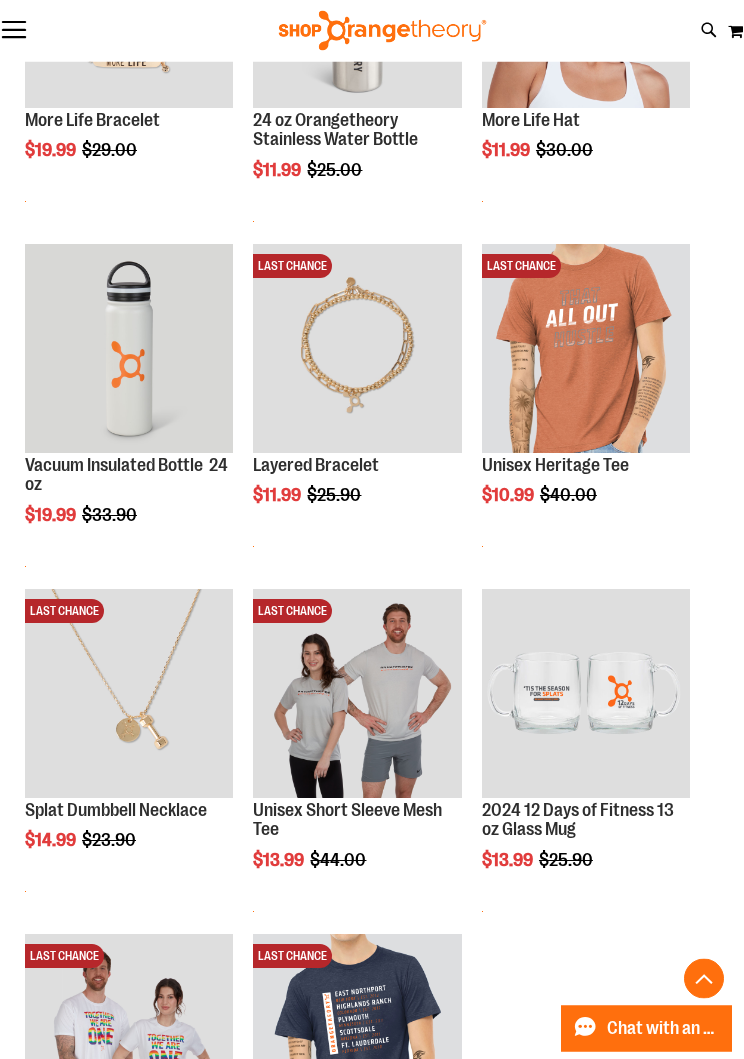 scroll, scrollTop: 5969, scrollLeft: 0, axis: vertical 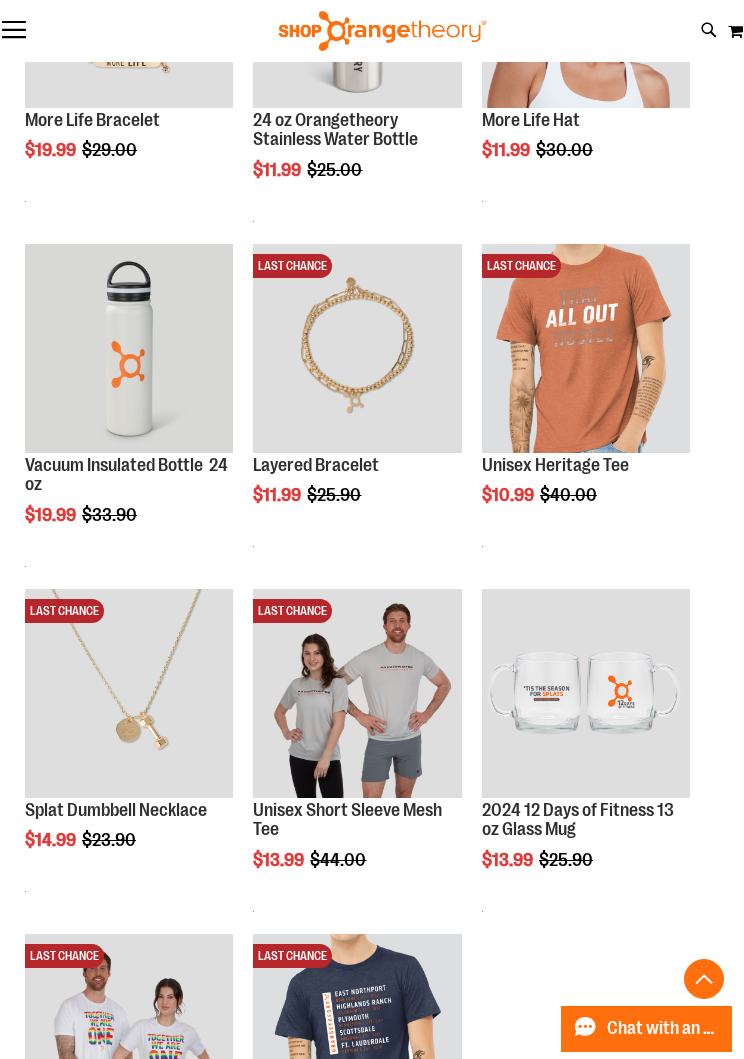 click on "Toggle Nav" at bounding box center (14, 31) 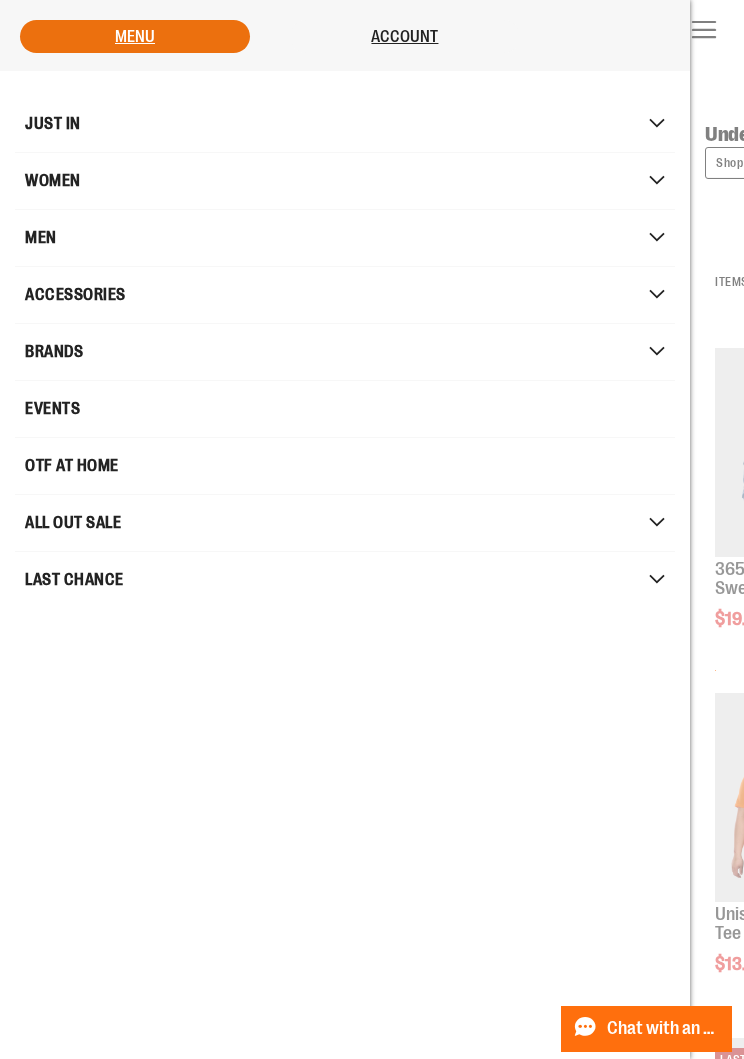 scroll, scrollTop: 0, scrollLeft: 0, axis: both 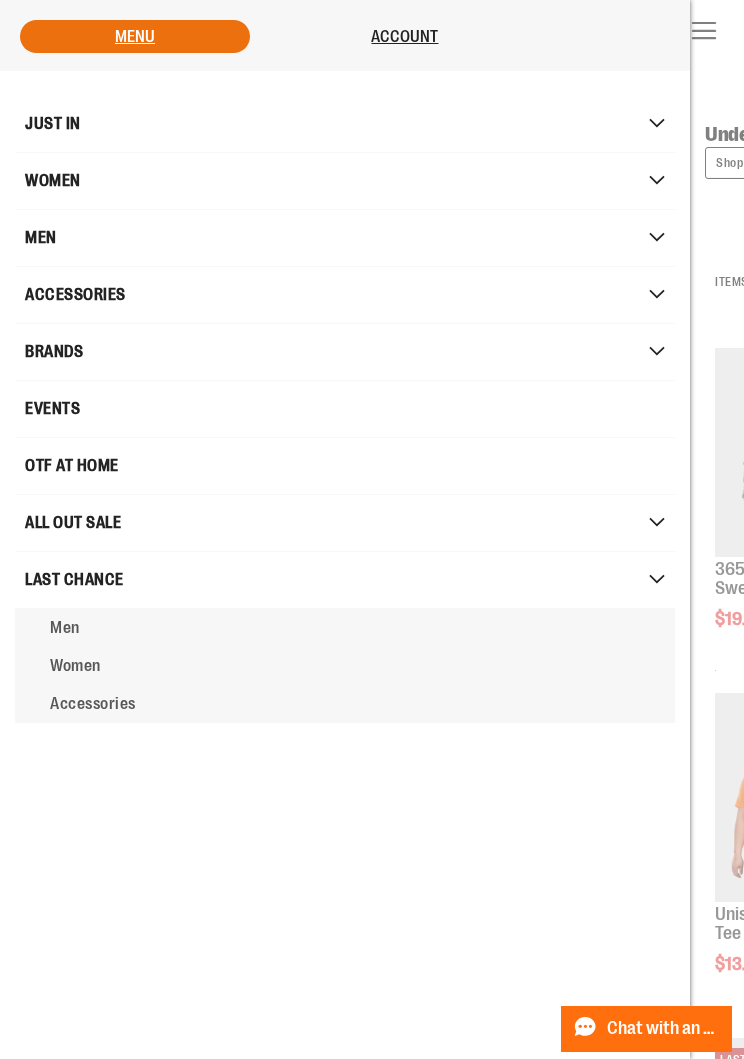 click on "Women" at bounding box center (75, 666) 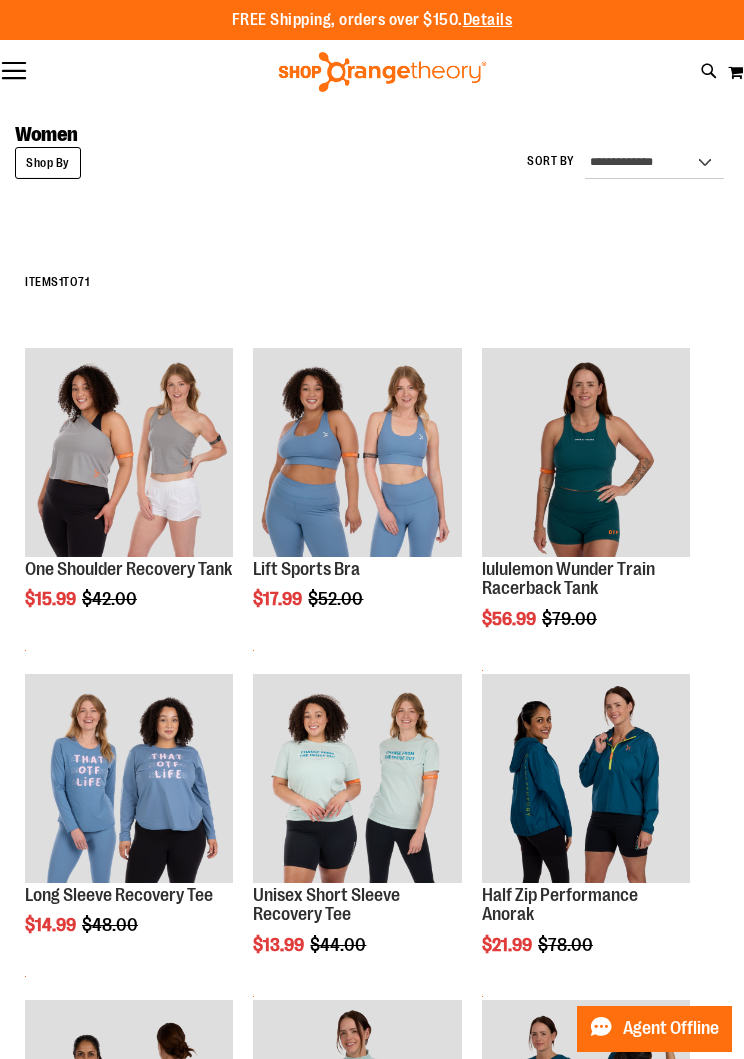 scroll, scrollTop: 0, scrollLeft: 0, axis: both 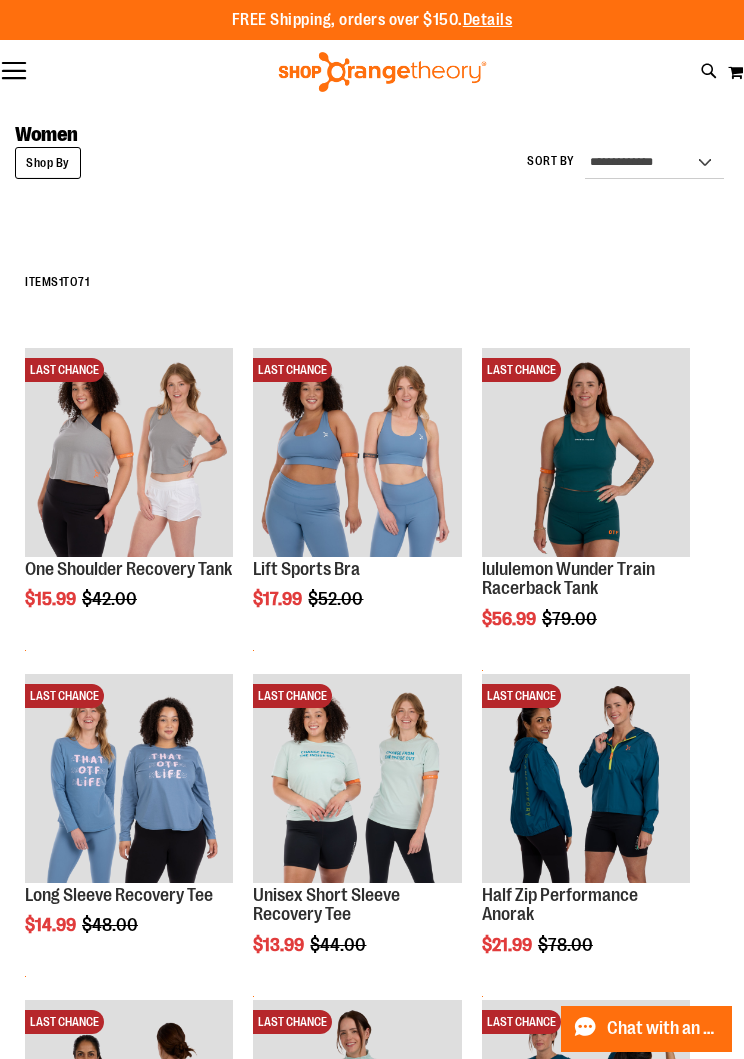 click on "Shop By" at bounding box center [48, 163] 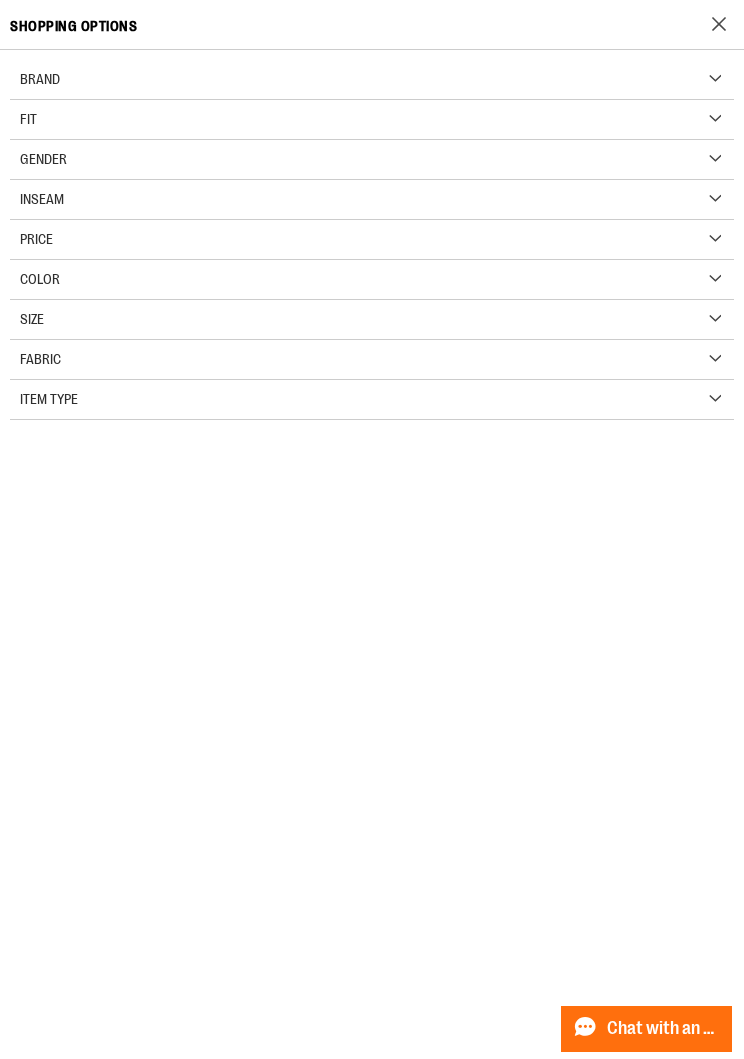 click on "Item Type" at bounding box center (372, 400) 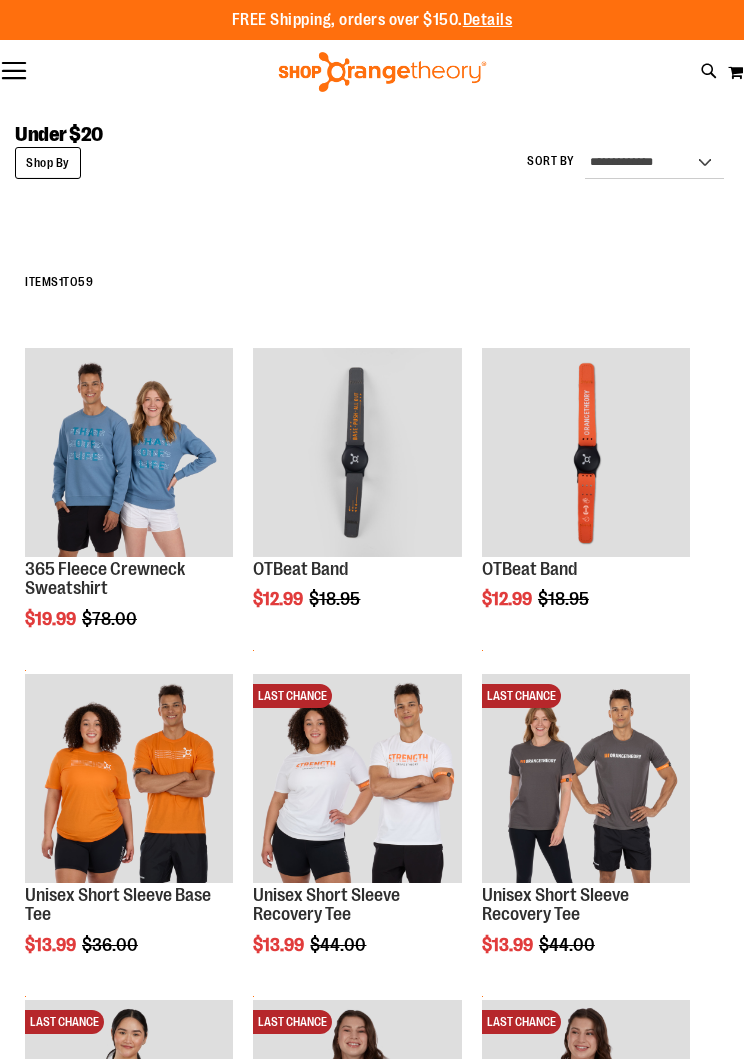 scroll, scrollTop: 0, scrollLeft: 0, axis: both 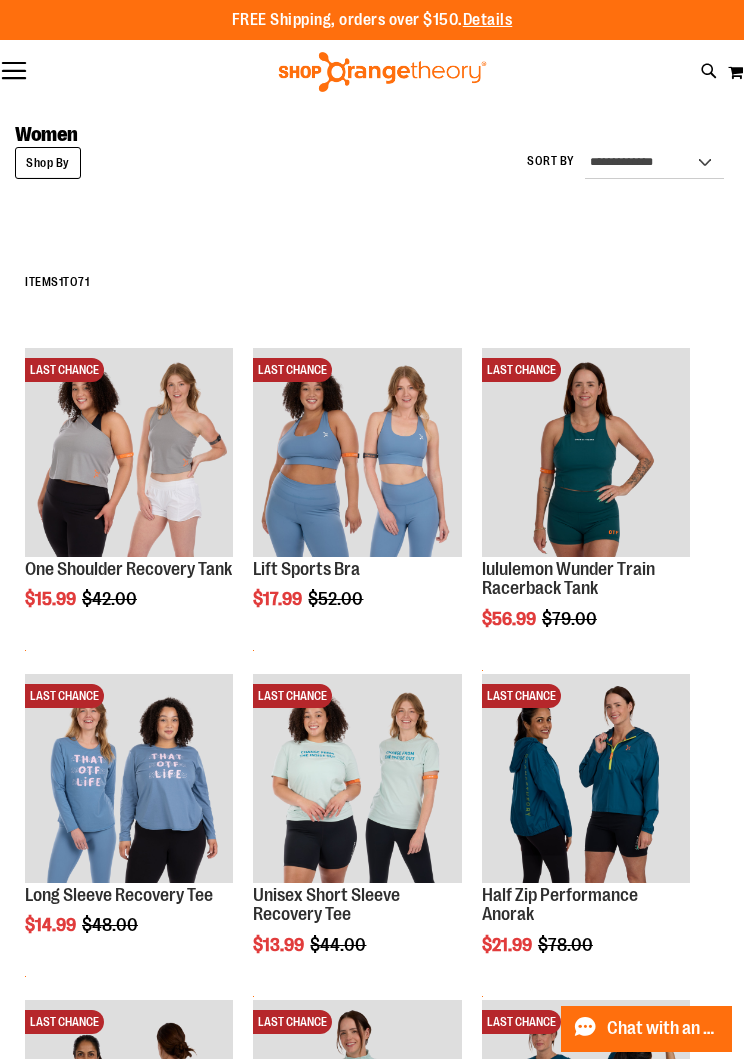 click on "Shop By" at bounding box center (48, 163) 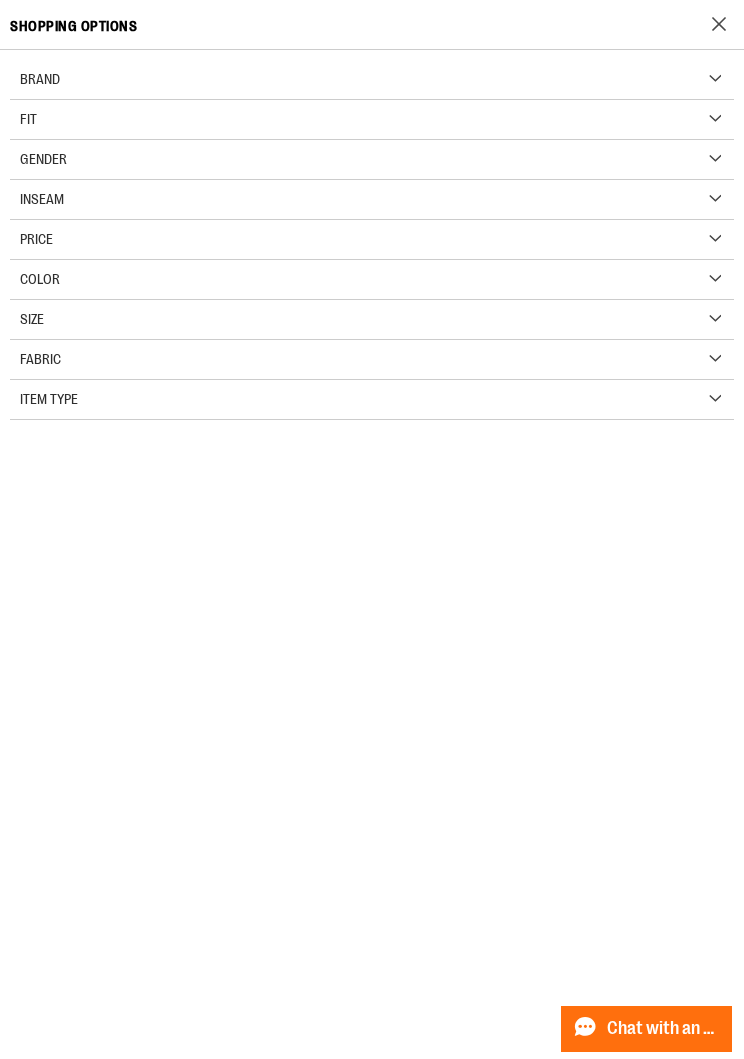 click on "Item Type" at bounding box center [372, 400] 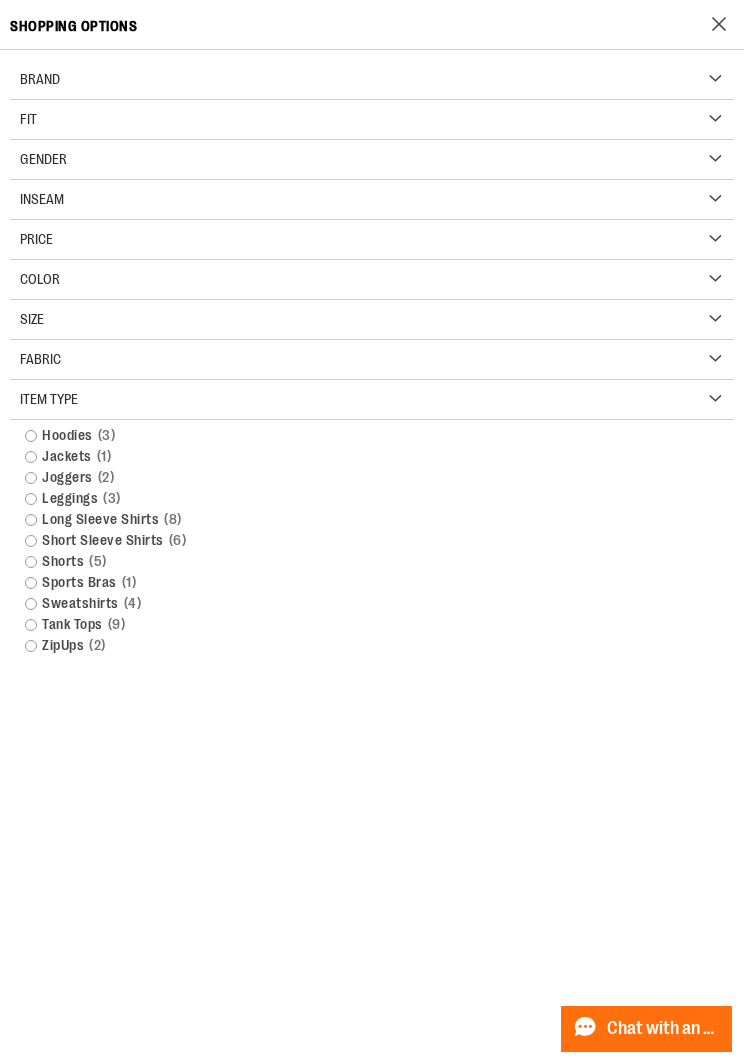 click on "Item Type" at bounding box center (372, 400) 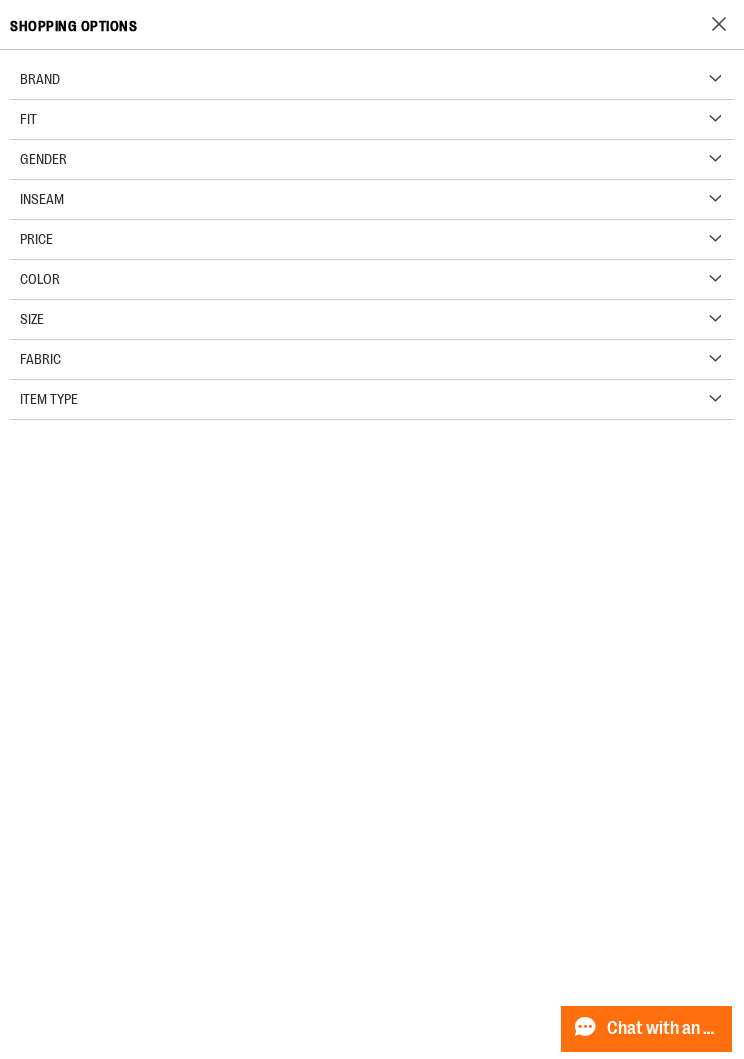 click on "Item Type" at bounding box center [49, 399] 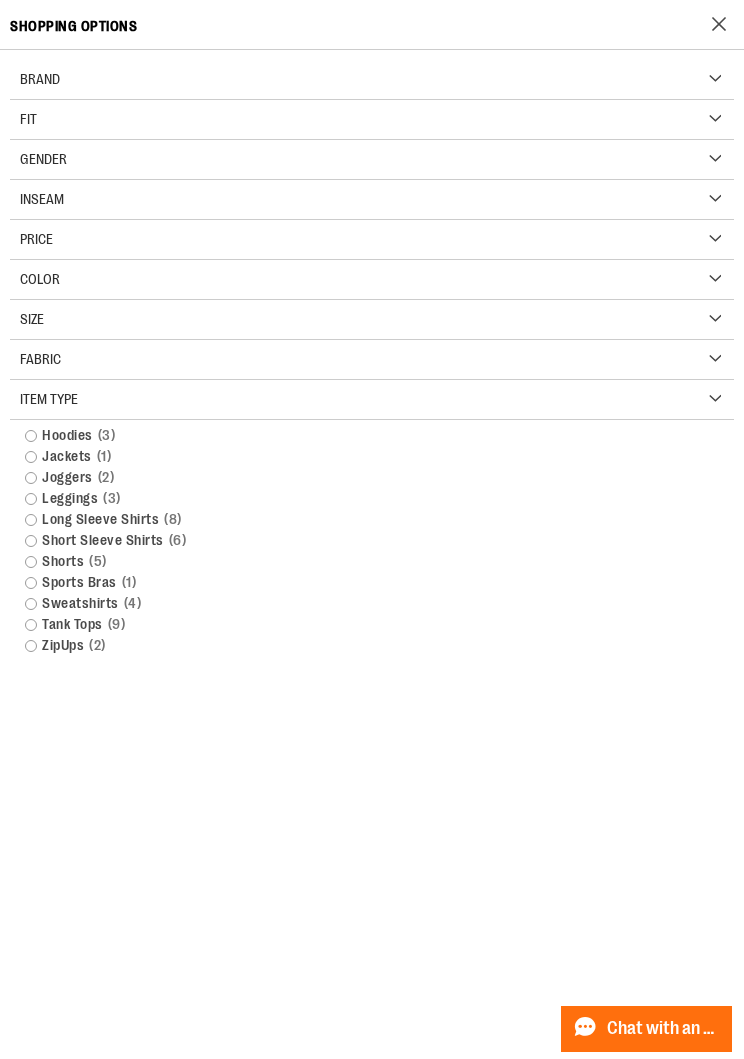 click on "Item Type" at bounding box center (372, 400) 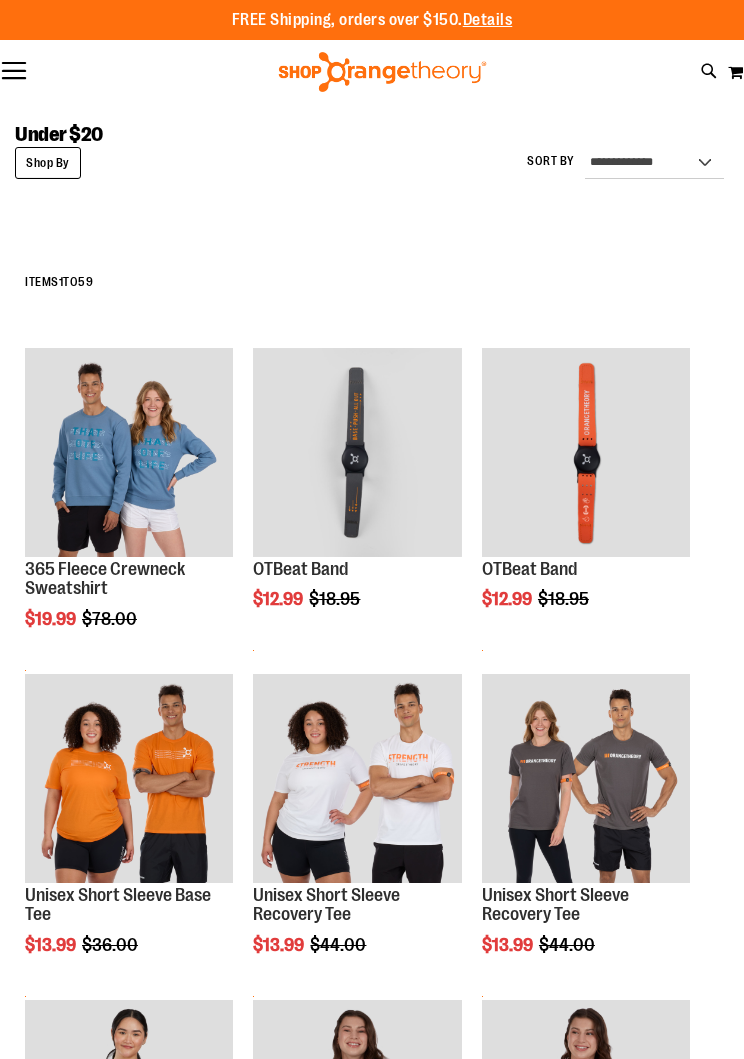 scroll, scrollTop: 0, scrollLeft: 0, axis: both 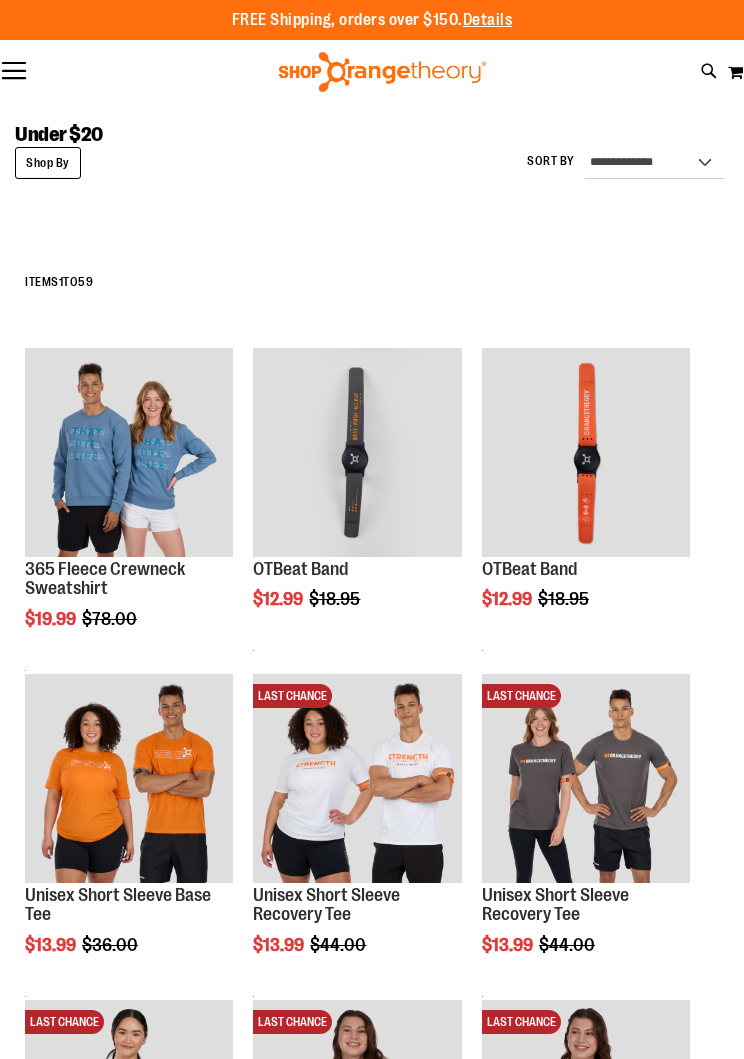 click on "Sort By" at bounding box center (551, 161) 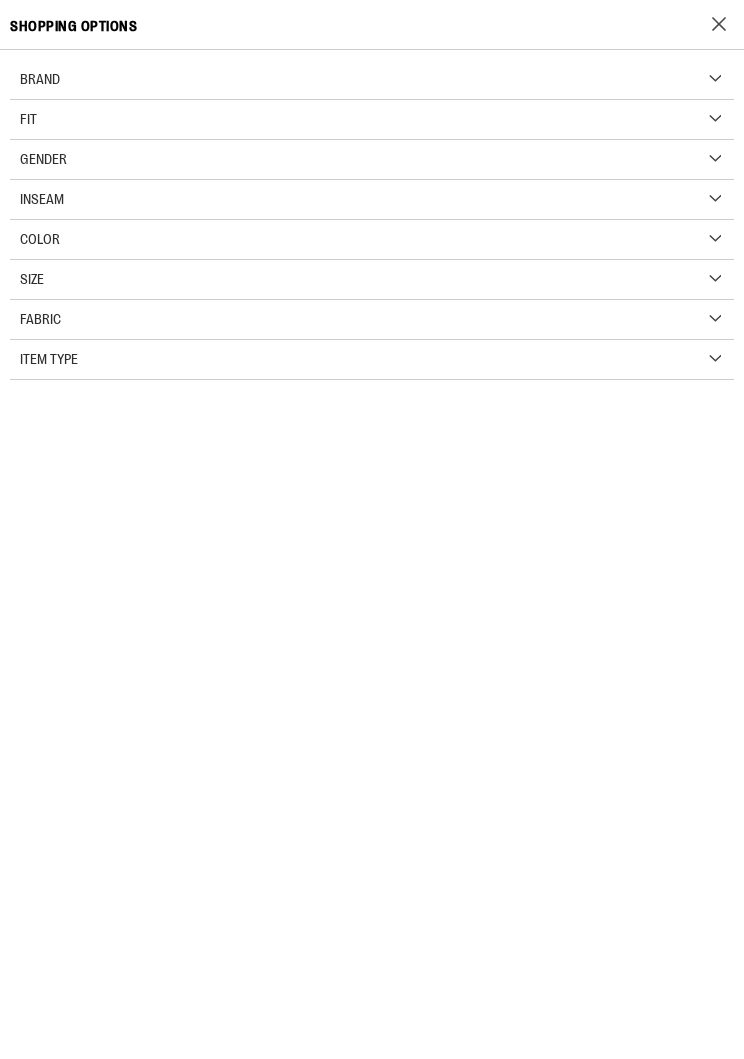 click on "Item Type" at bounding box center [372, 360] 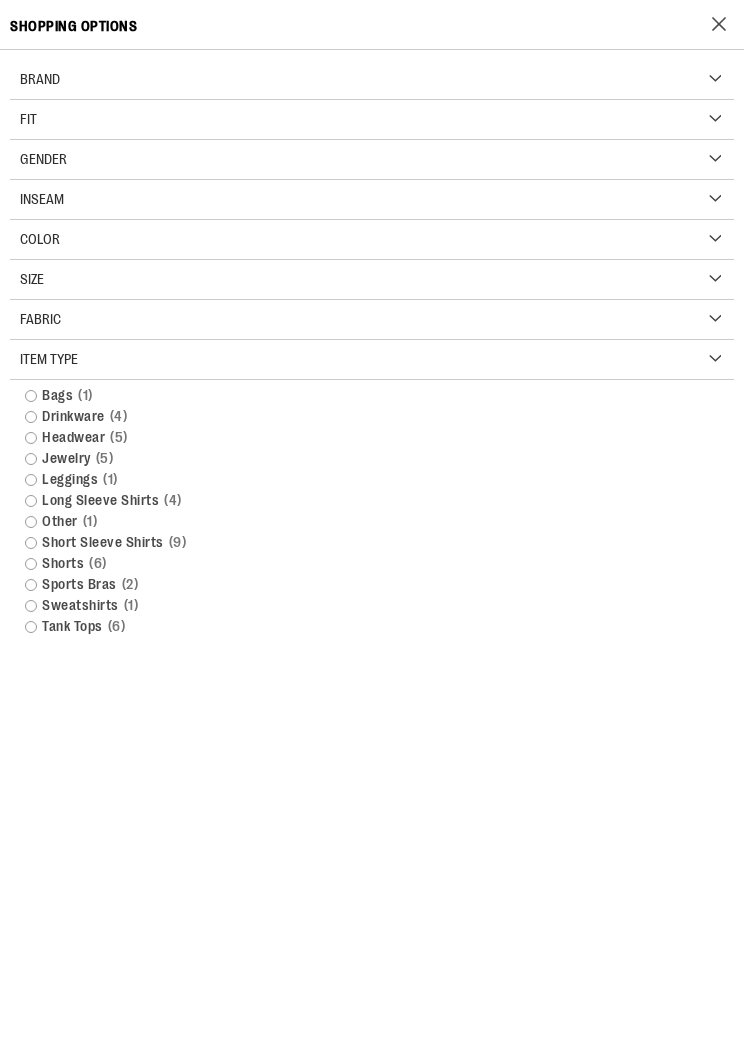 click on "Drinkware                                             4
items" at bounding box center (372, 416) 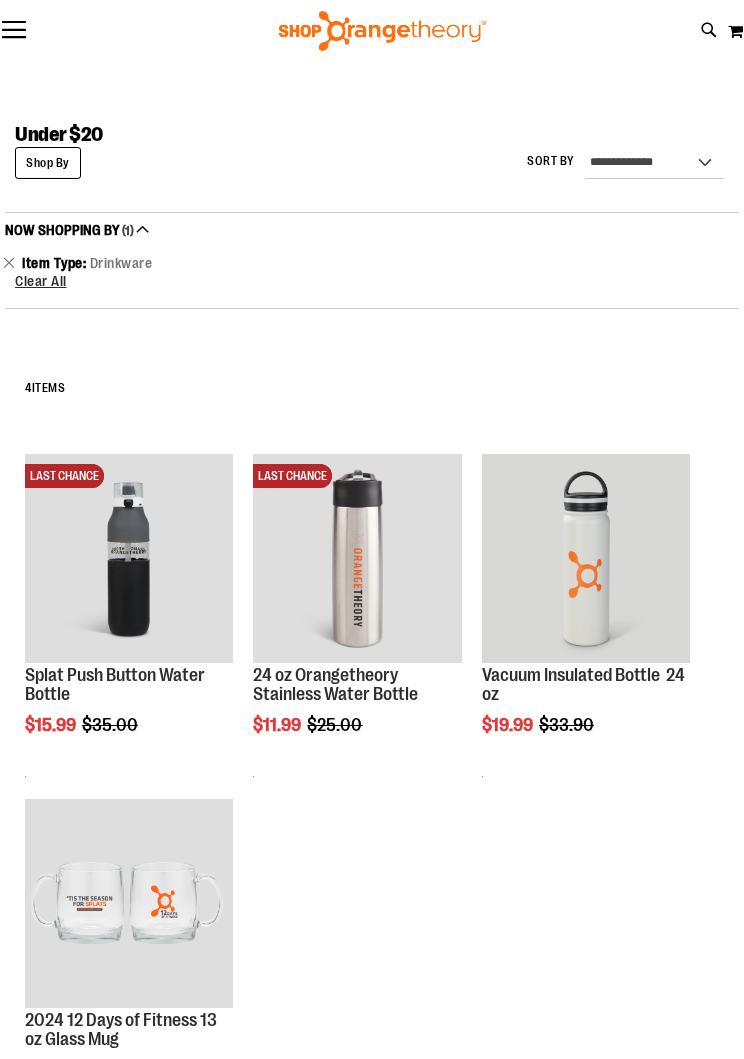 scroll, scrollTop: 8, scrollLeft: 0, axis: vertical 